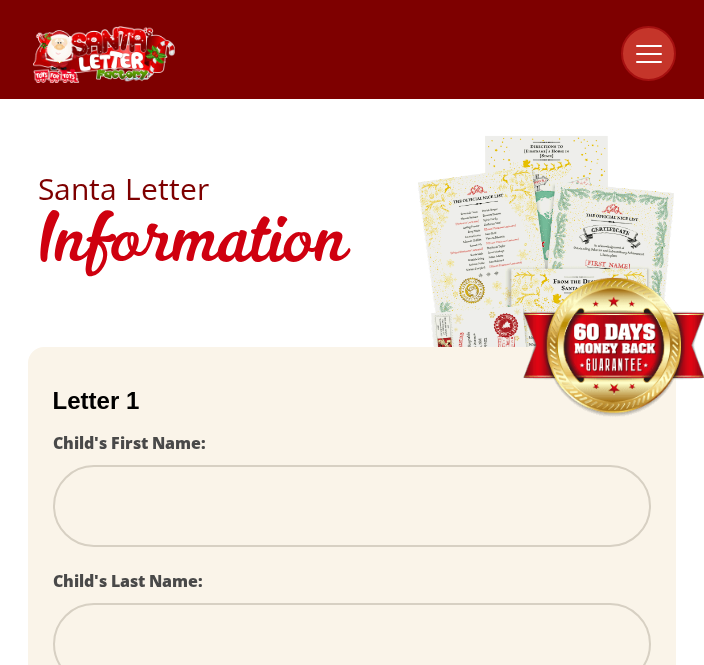 scroll, scrollTop: 0, scrollLeft: 0, axis: both 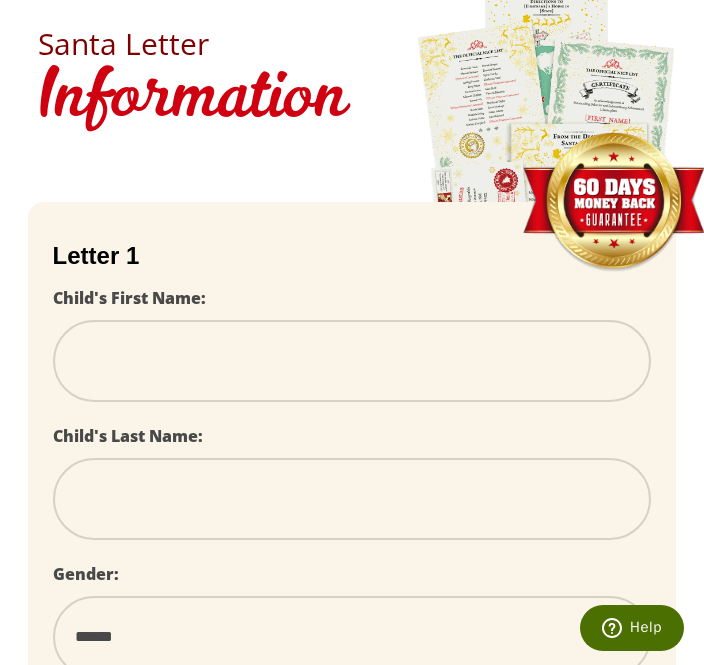 click at bounding box center (352, 361) 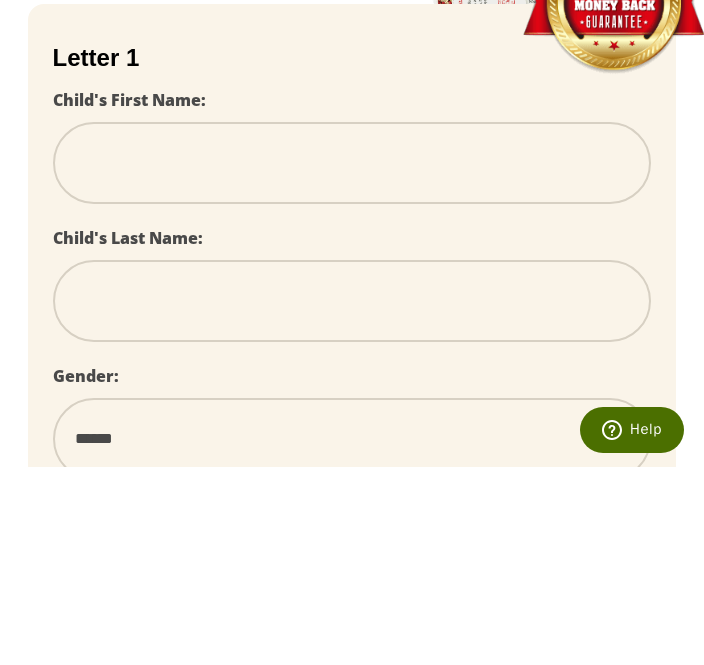 type on "*" 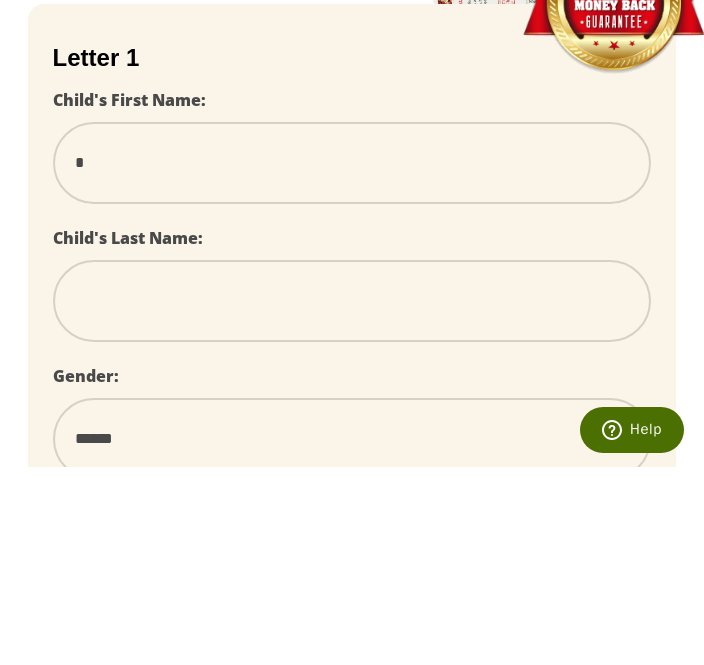 type on "**" 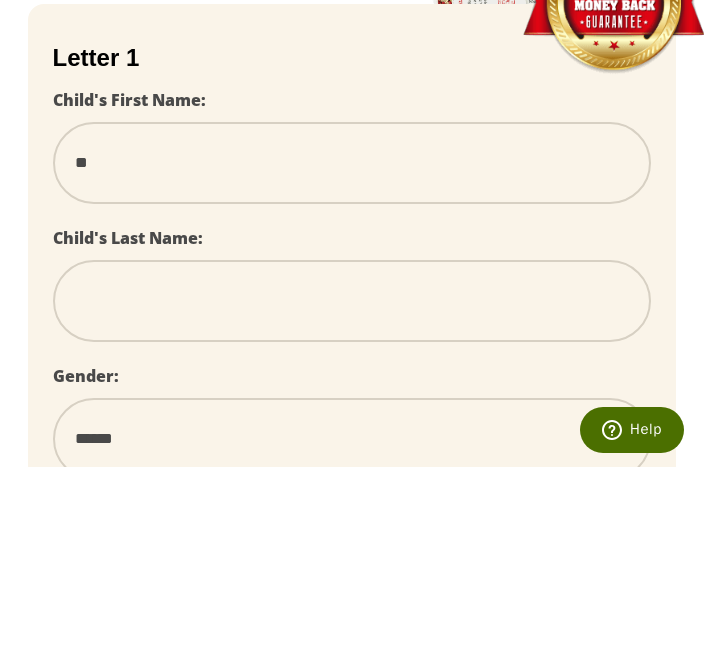 select 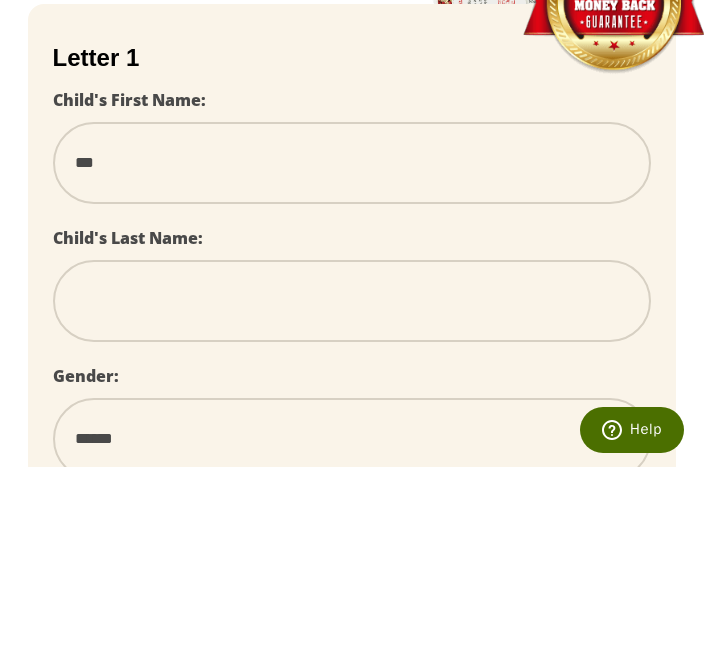 type on "****" 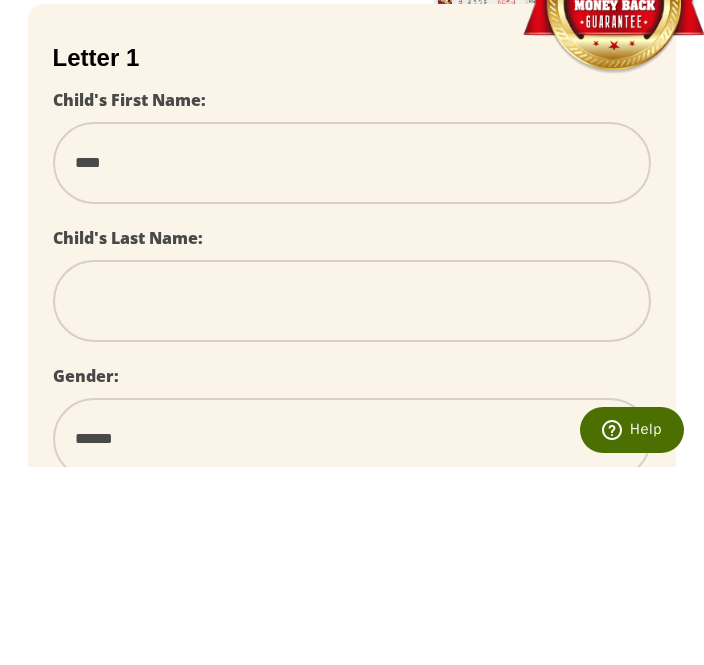 select 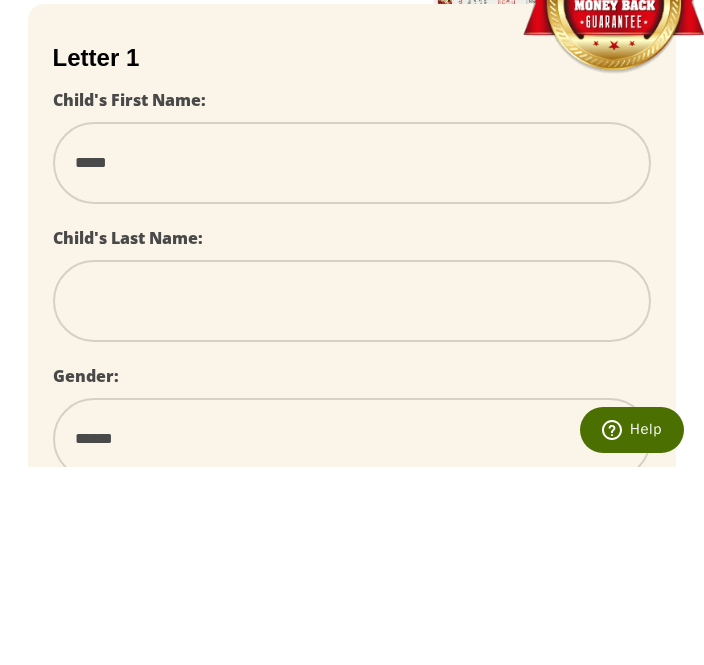 select 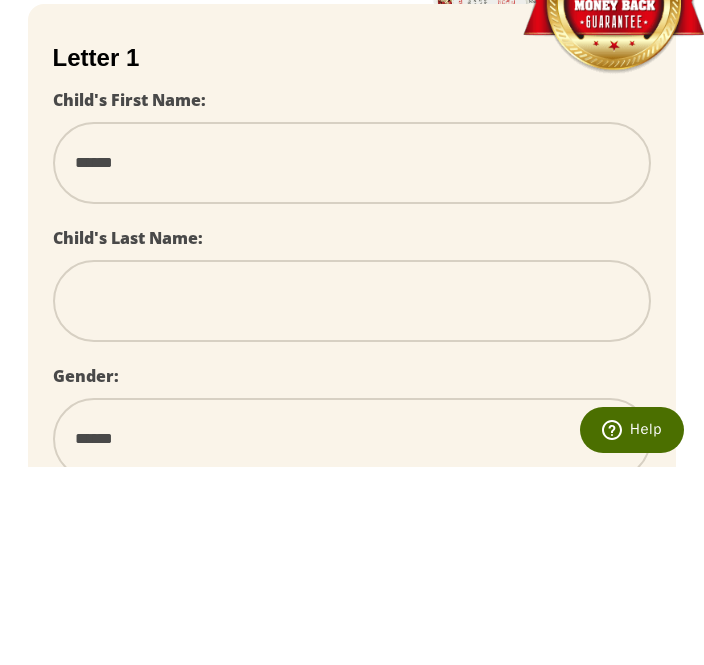 type on "******" 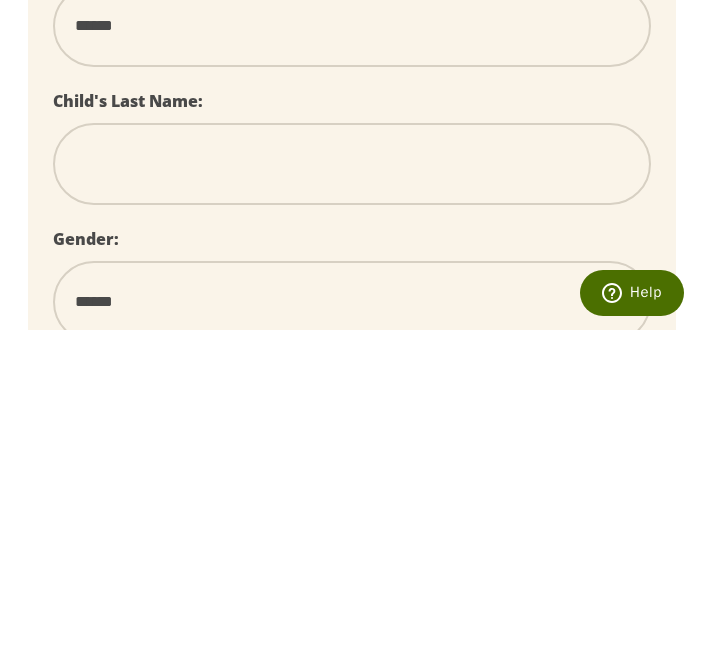 type on "*" 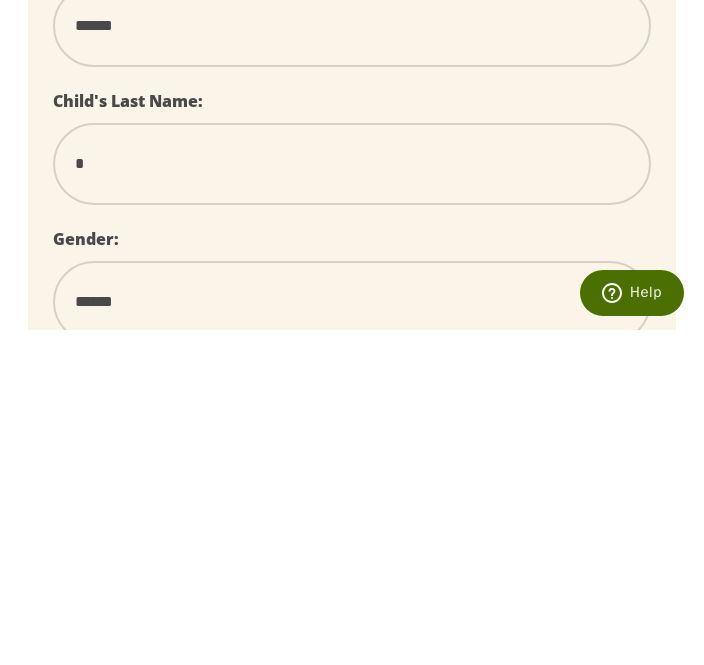 select 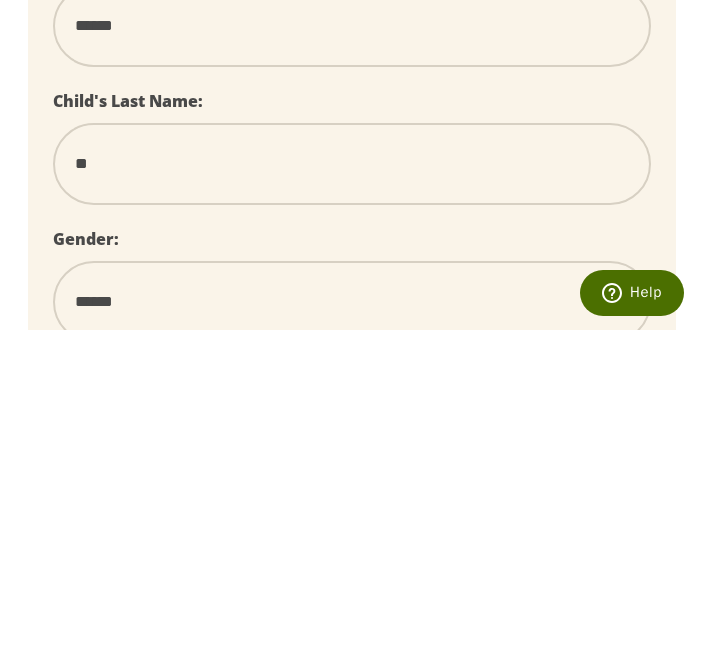 select 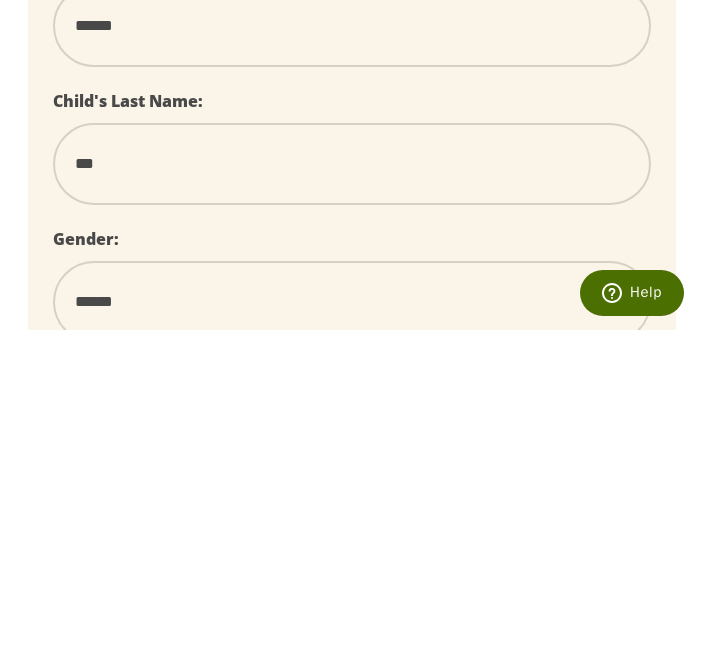 select 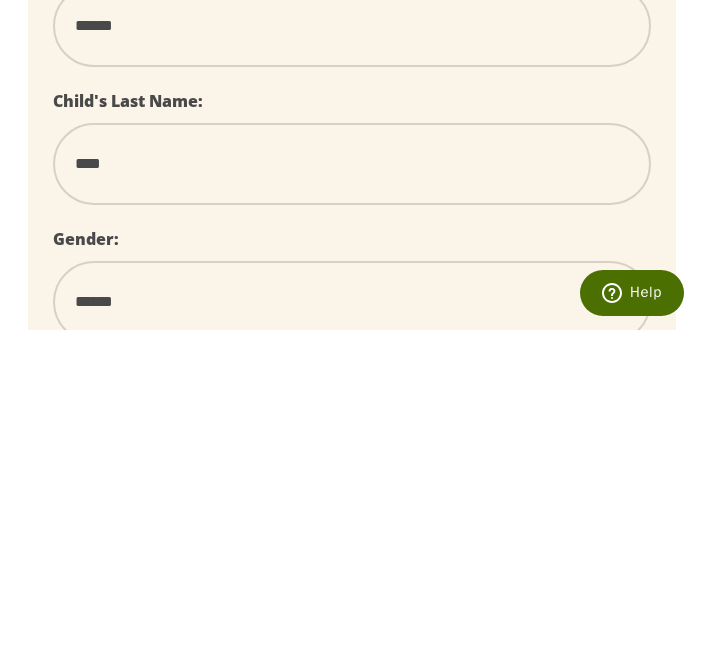select 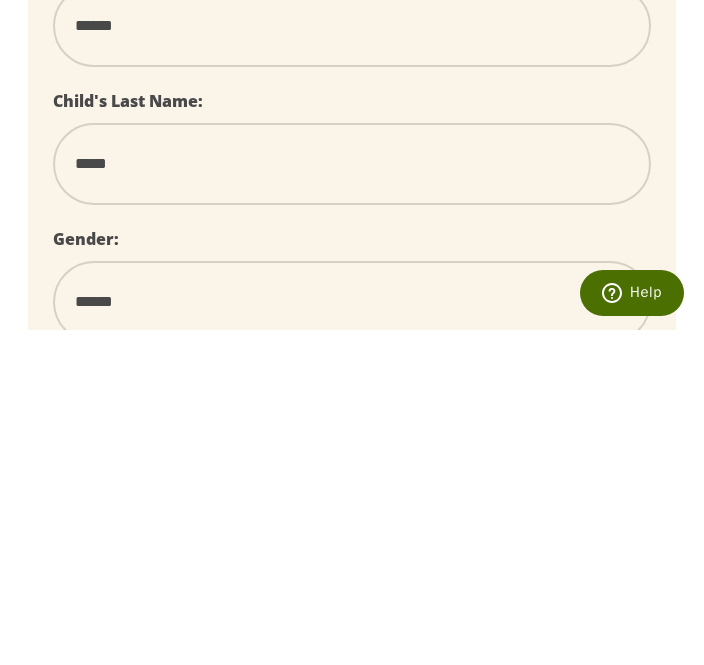 select 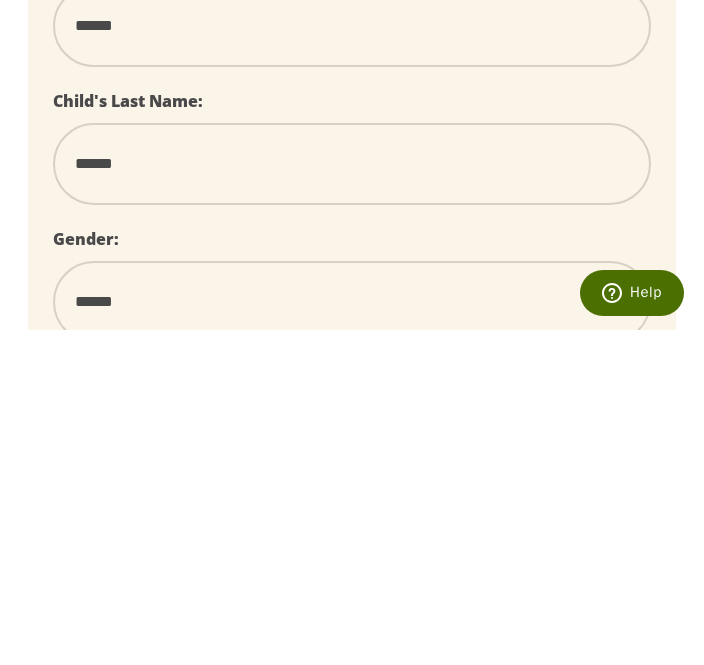 select 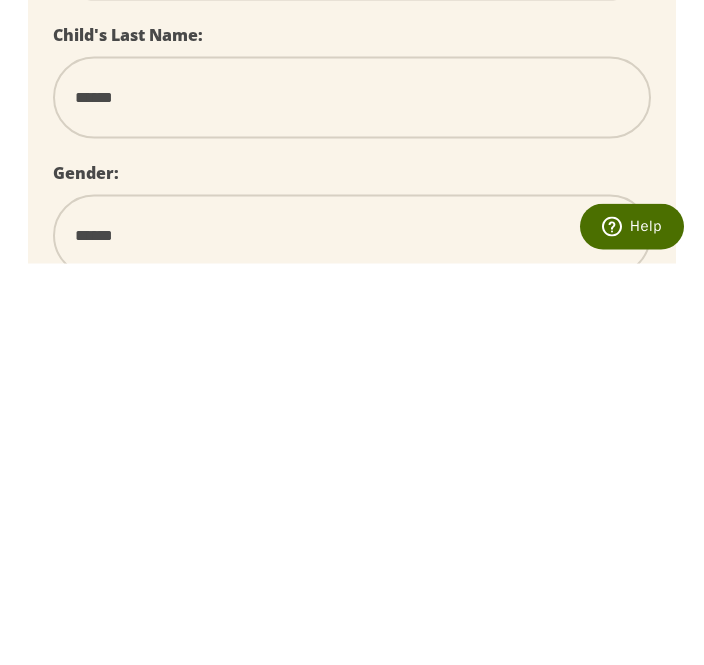 type on "******" 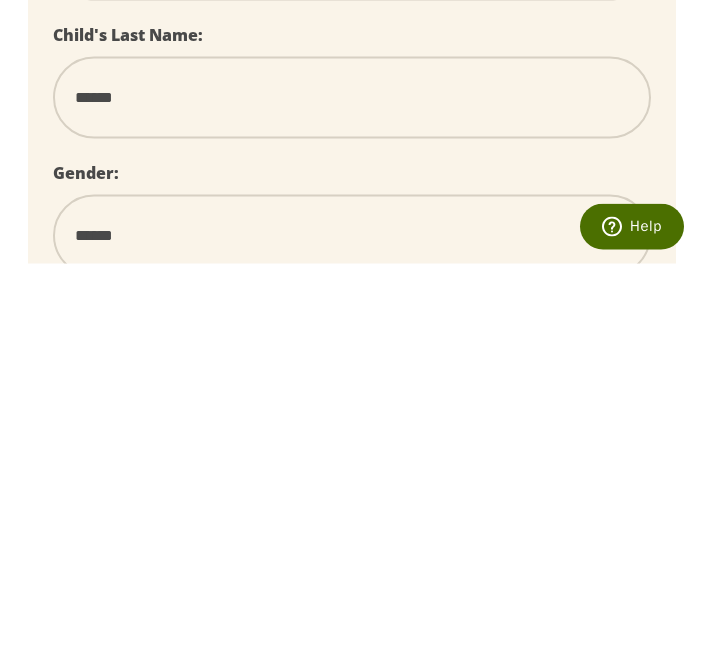 click on "******   ***   ****" at bounding box center (352, 637) 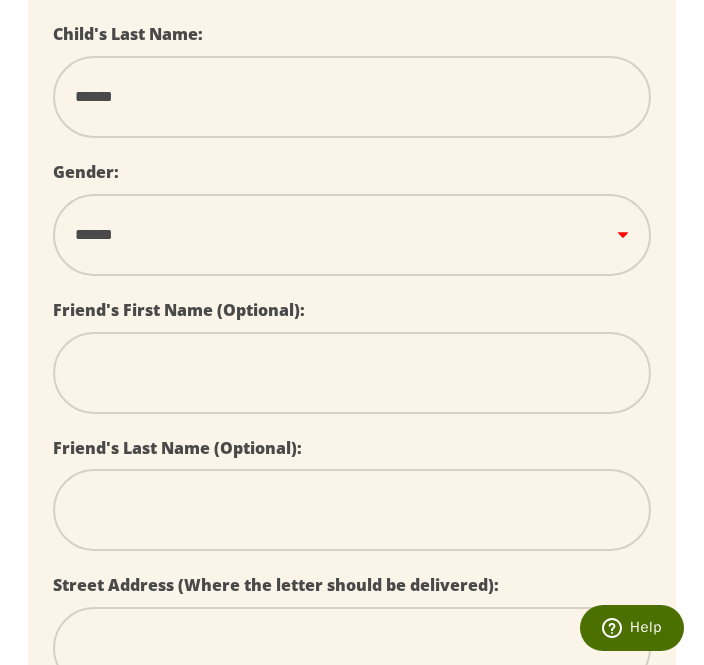 select on "*" 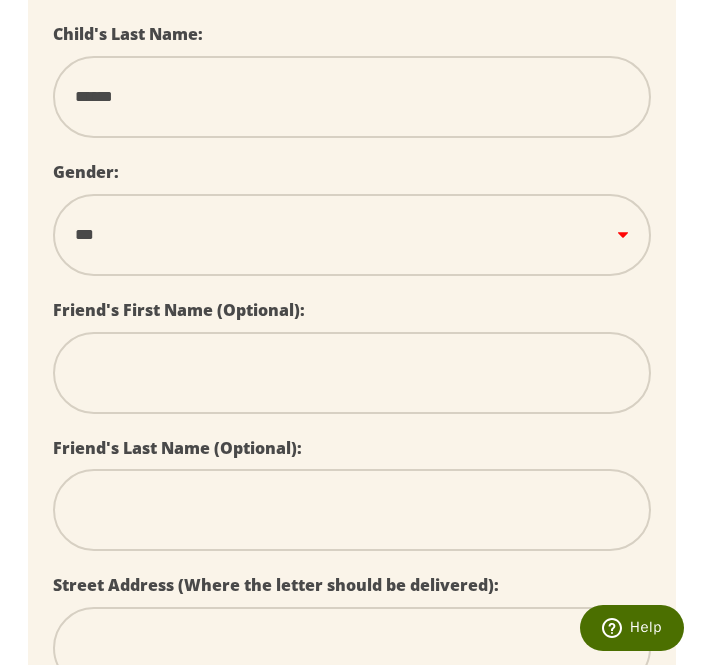select 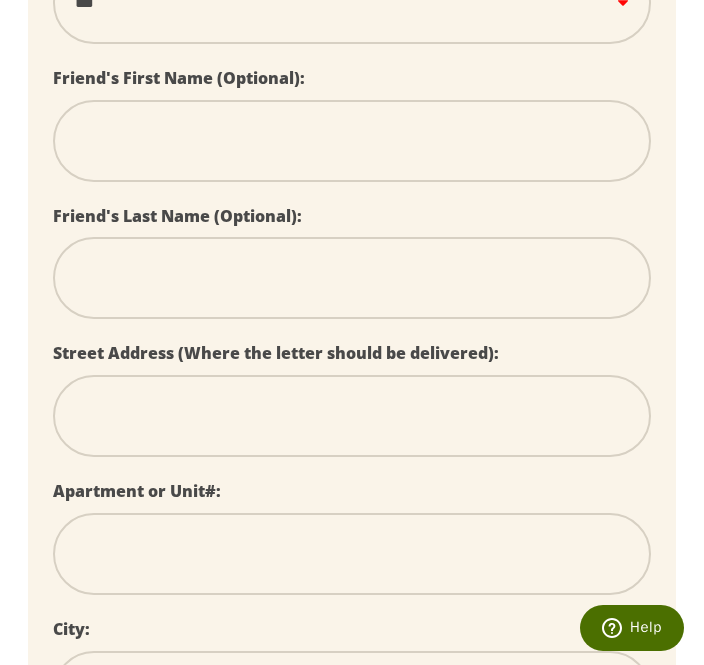 scroll, scrollTop: 785, scrollLeft: 0, axis: vertical 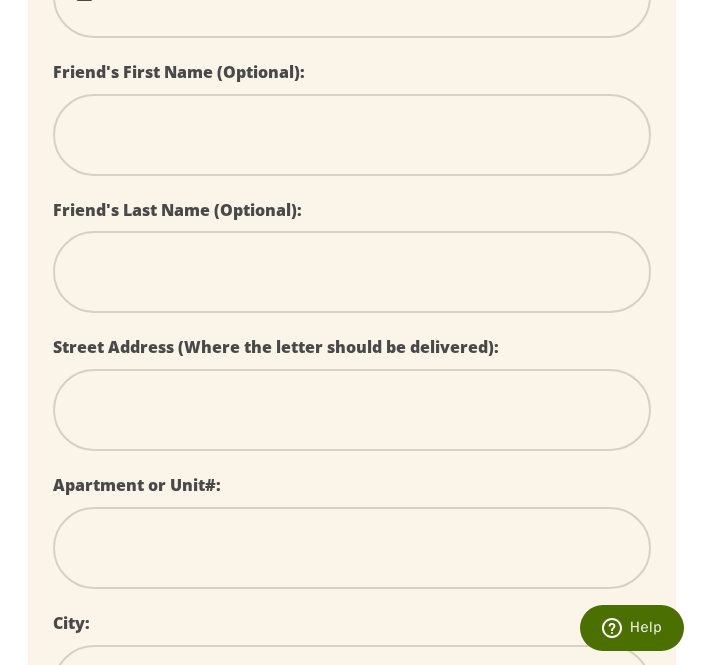 click at bounding box center [352, 410] 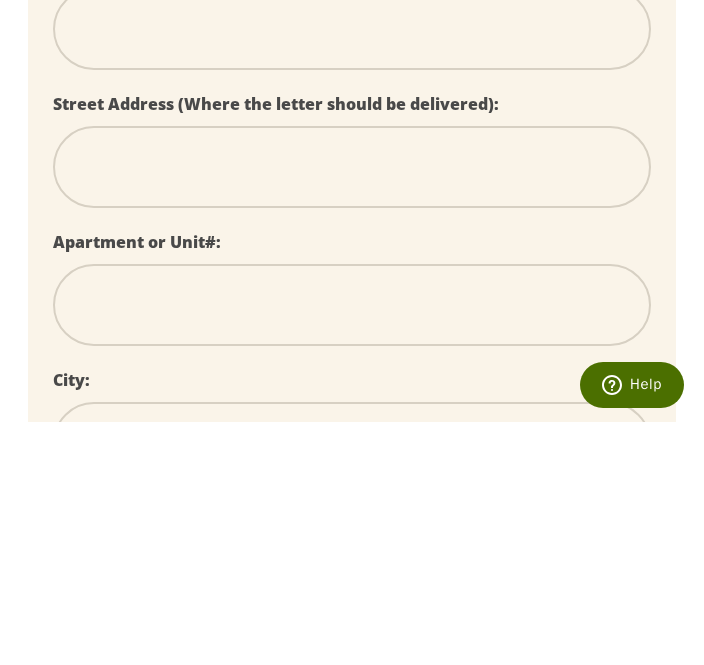 type on "*" 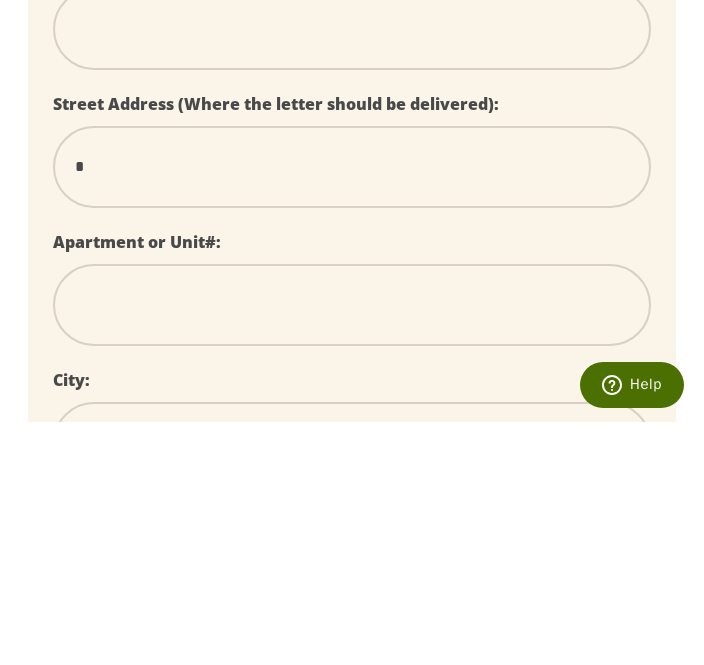 select 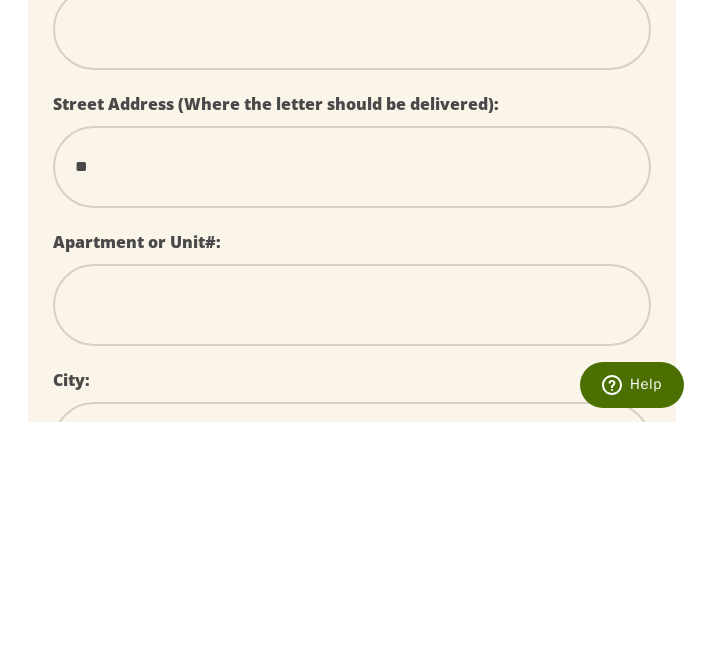 select 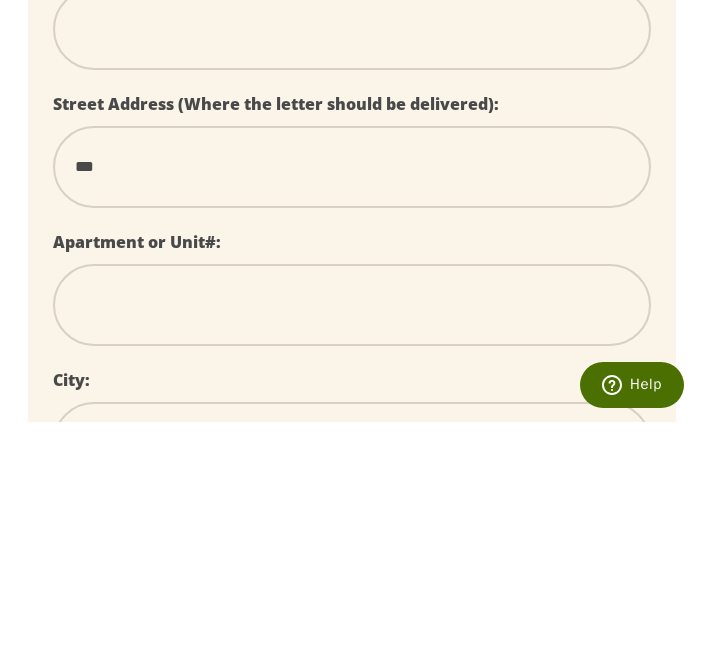 select 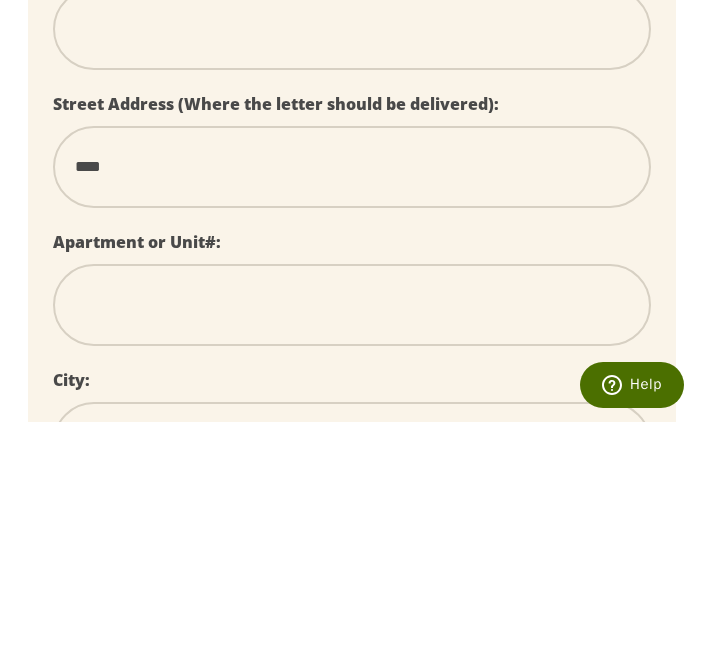 select 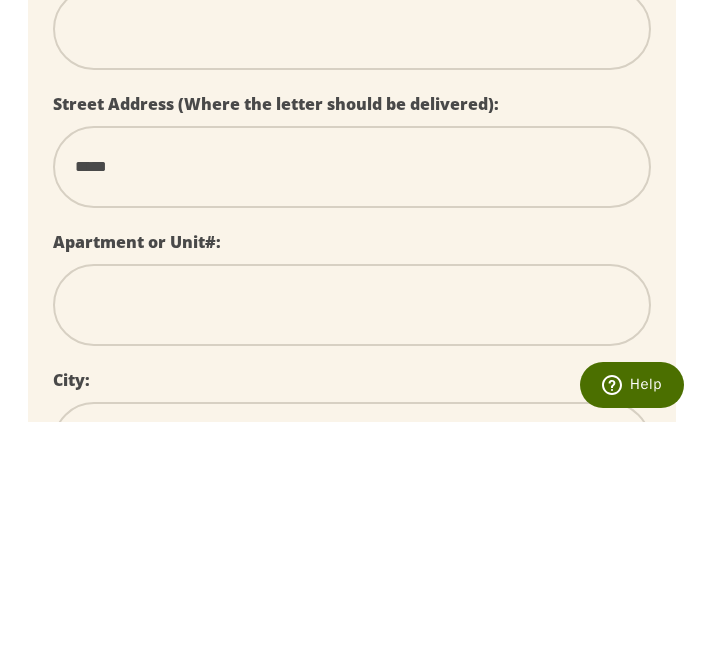 select 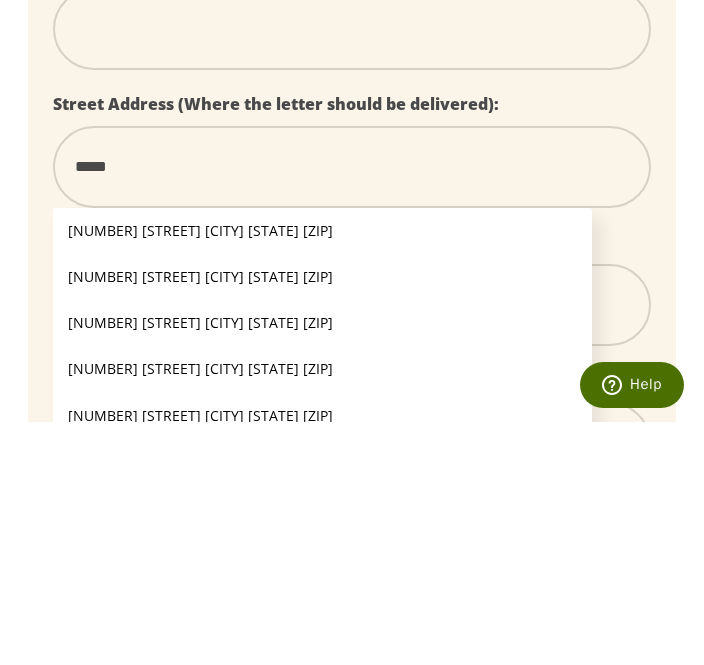 type on "******" 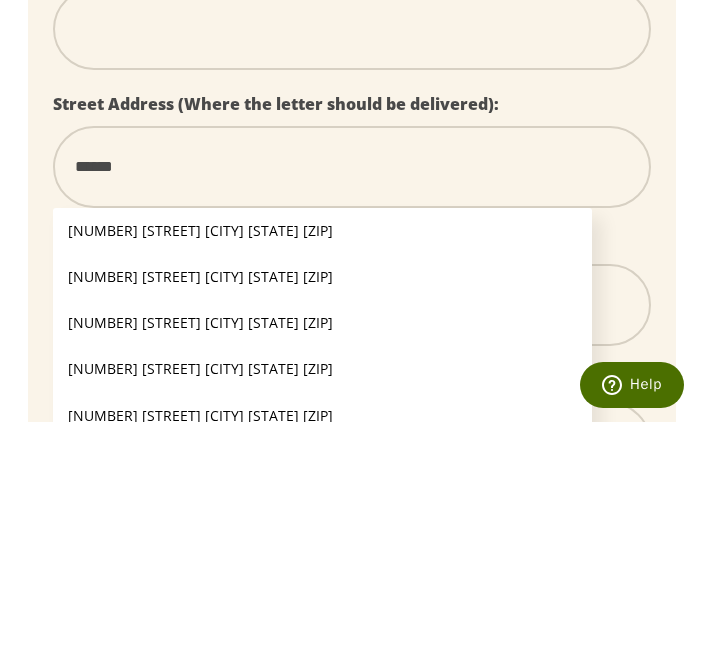 type on "*******" 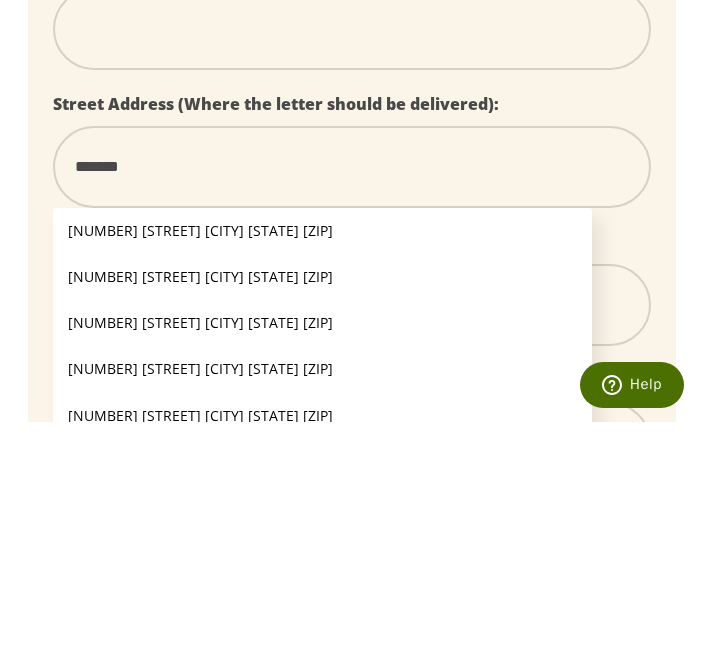 select 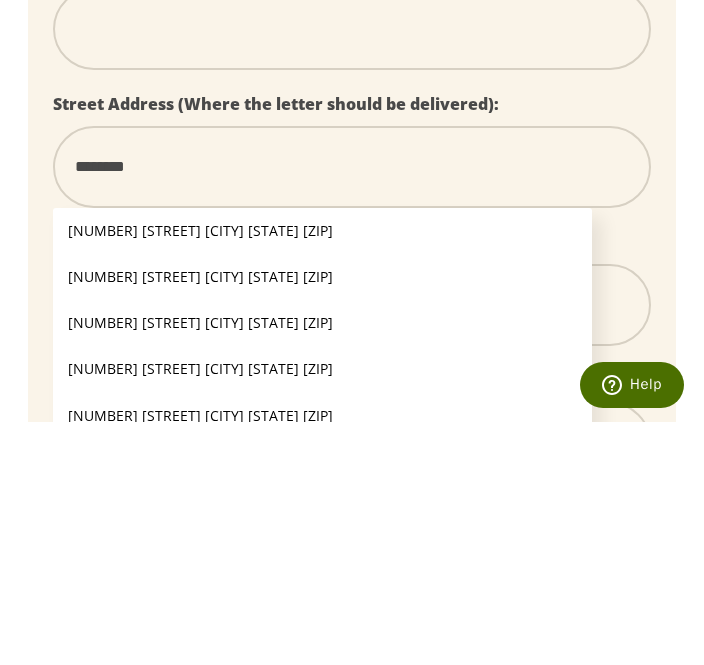 type on "*********" 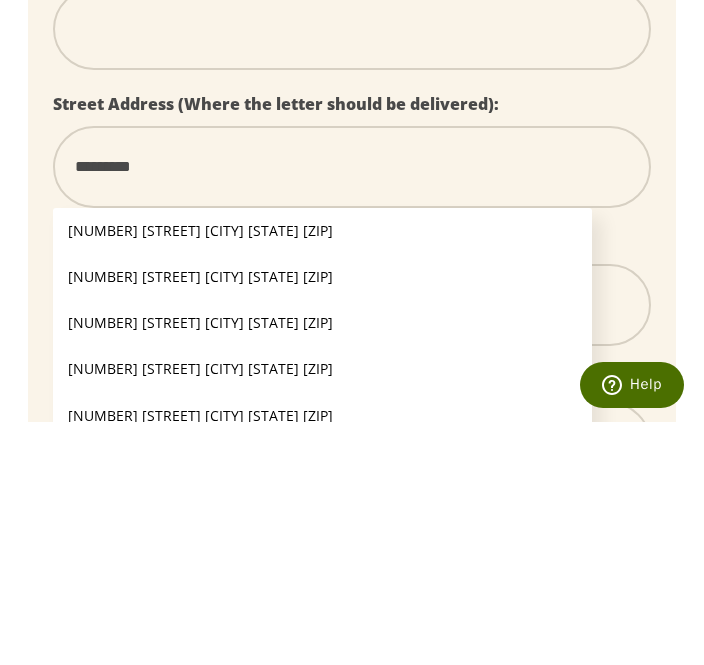 select 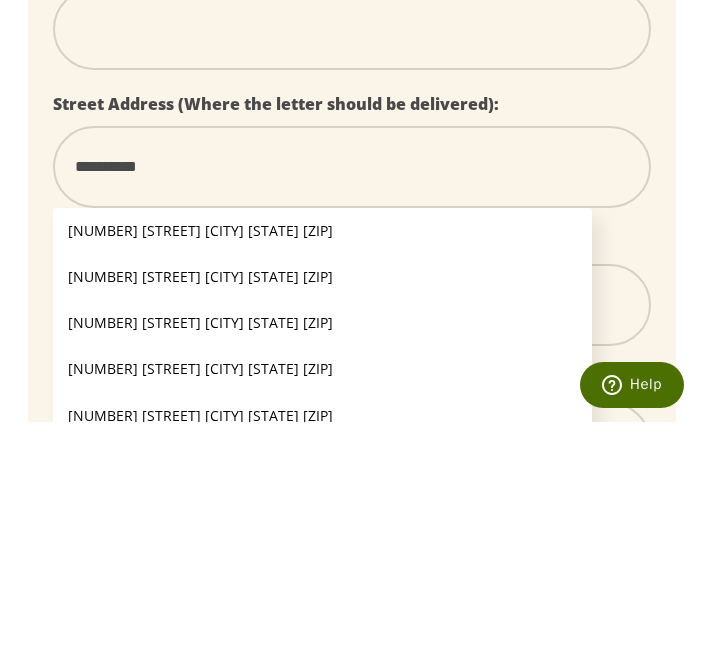 select 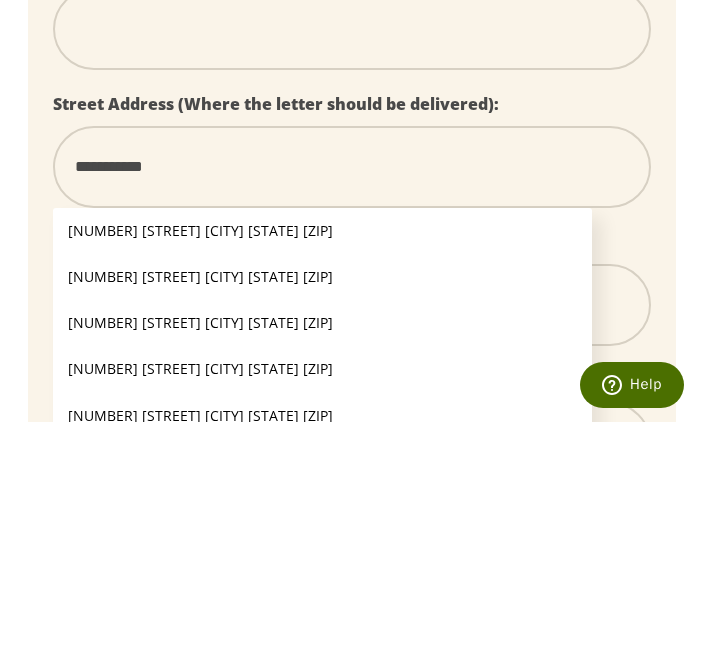 select 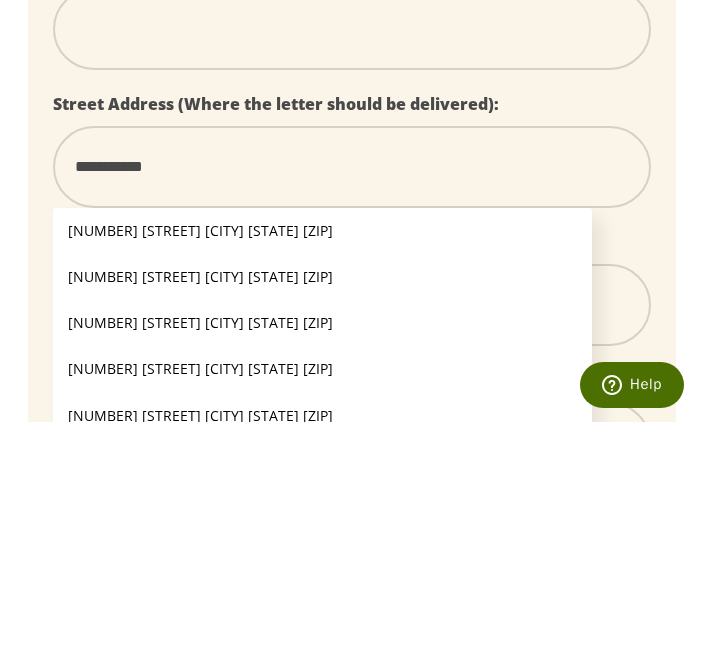 type on "**********" 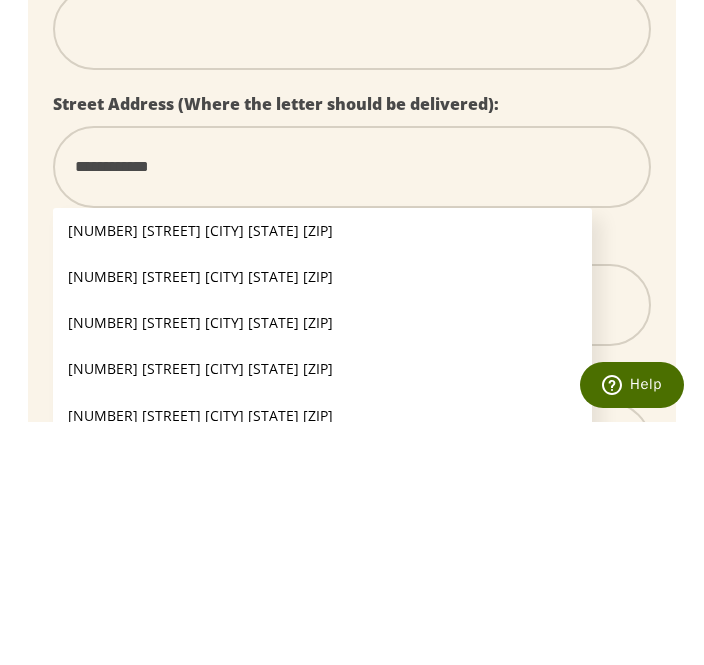 select 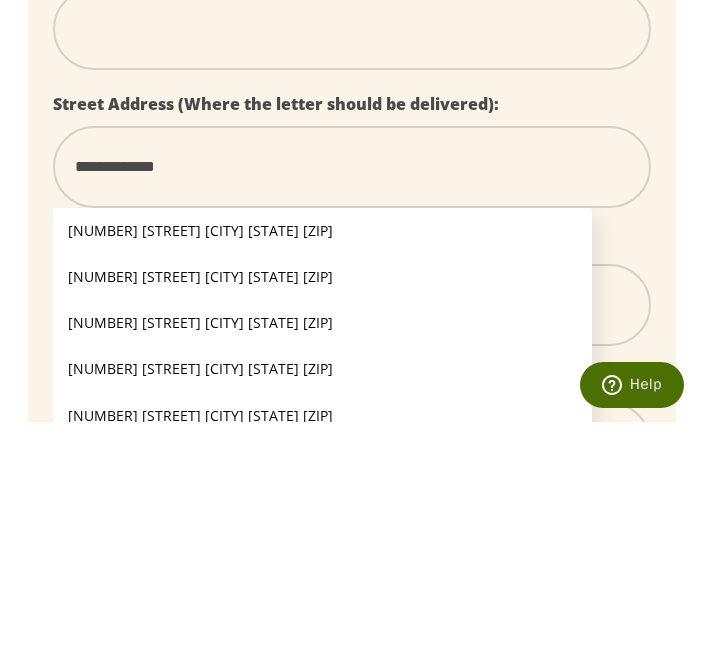 select 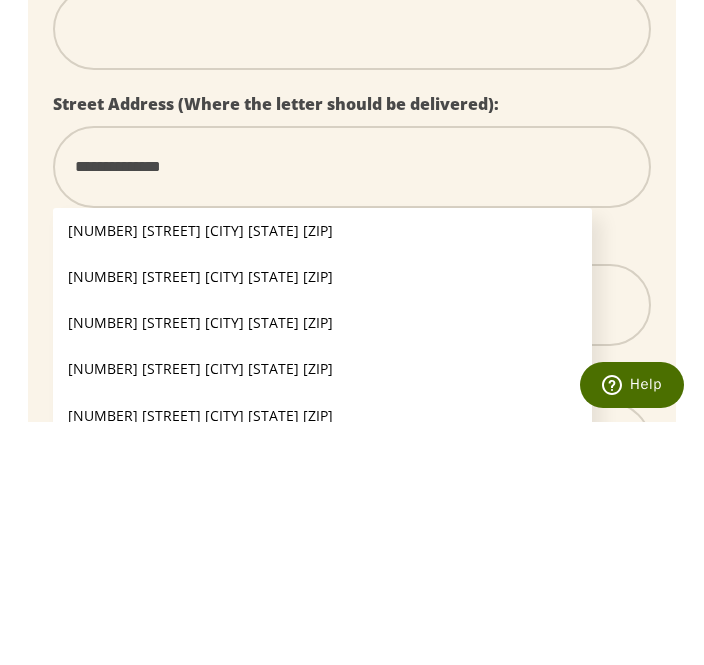 type on "**********" 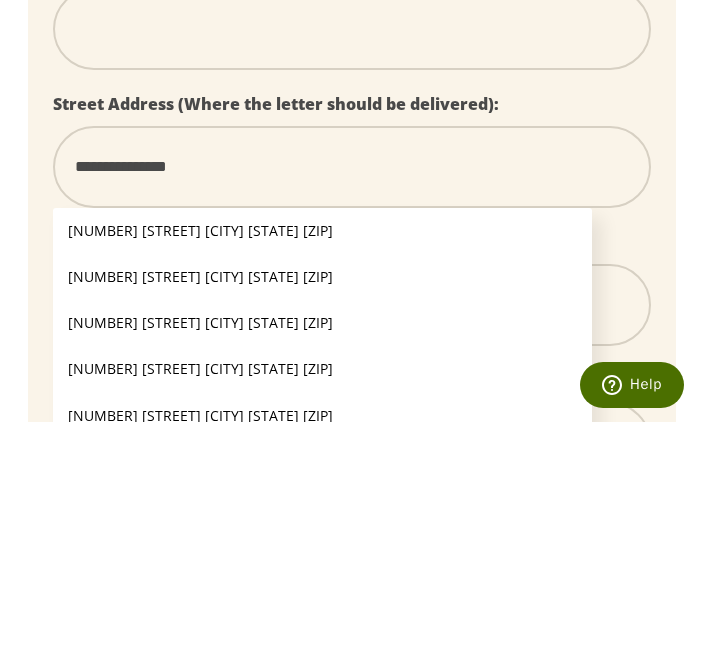 select 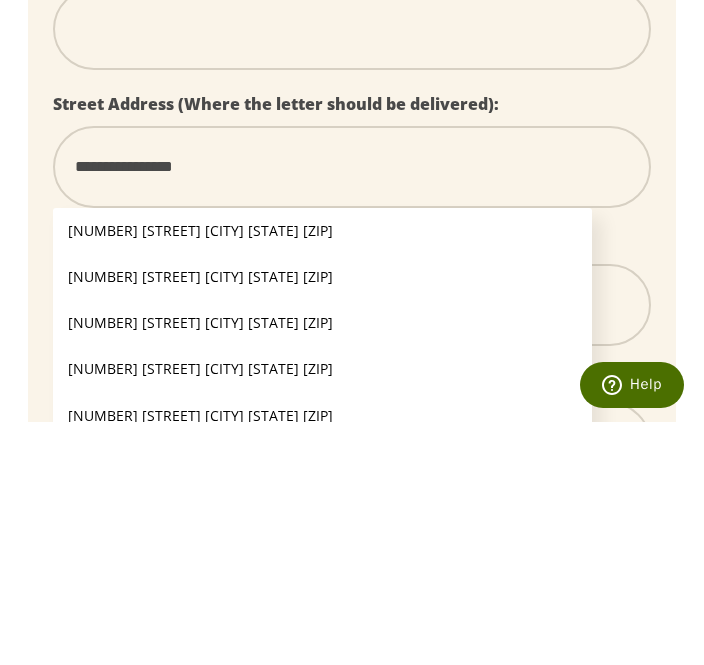 select 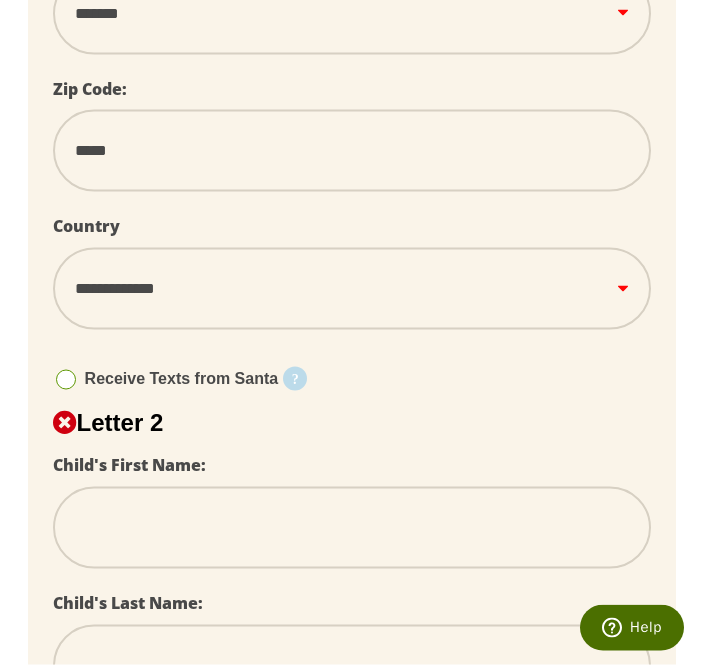 scroll, scrollTop: 1597, scrollLeft: 0, axis: vertical 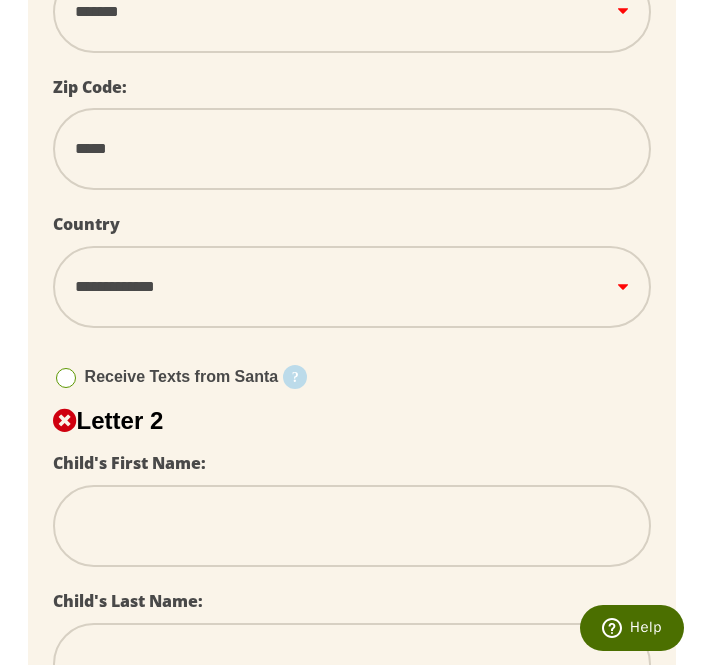 click at bounding box center [352, 526] 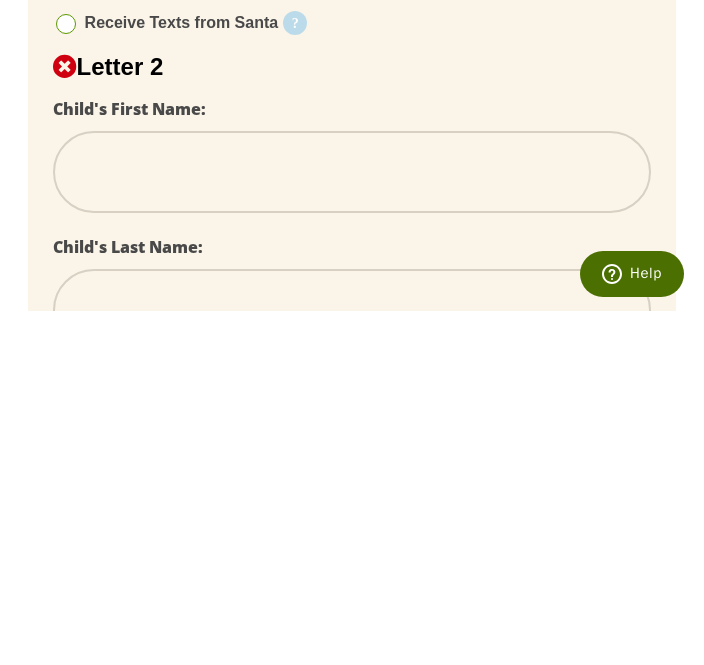 type on "*" 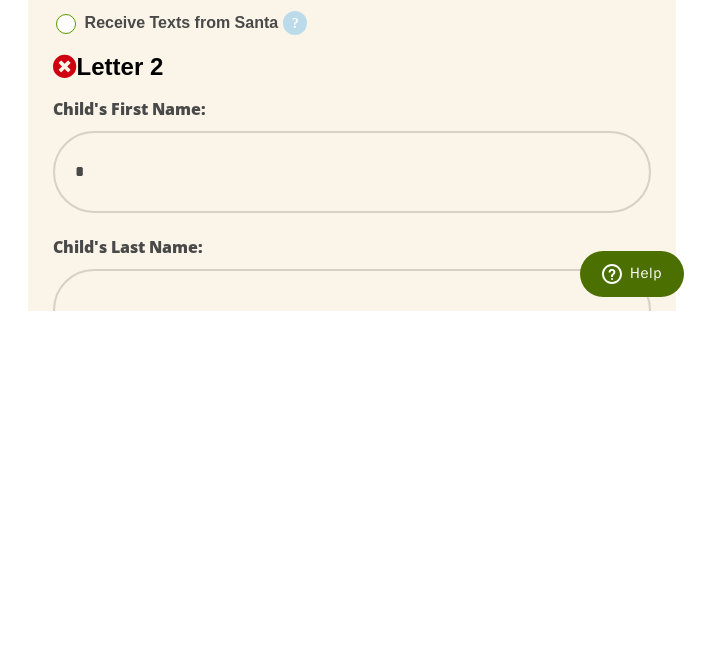 type on "**" 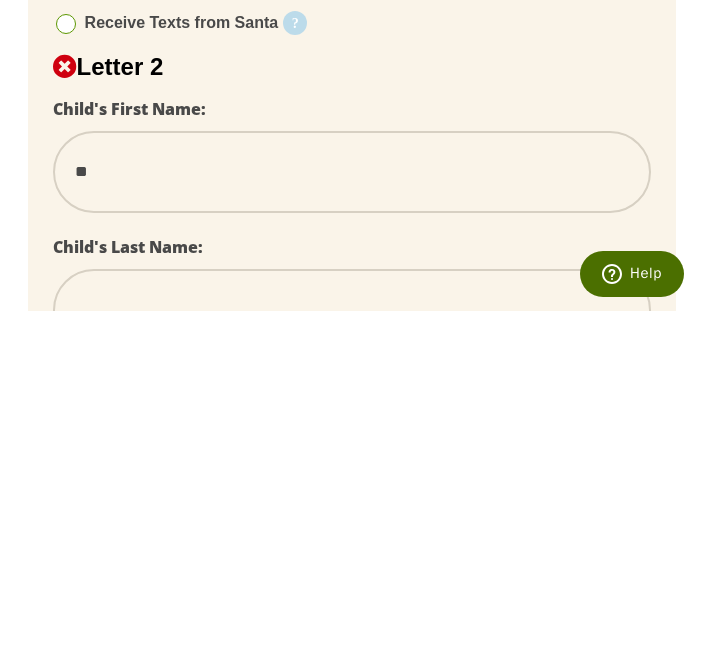 select 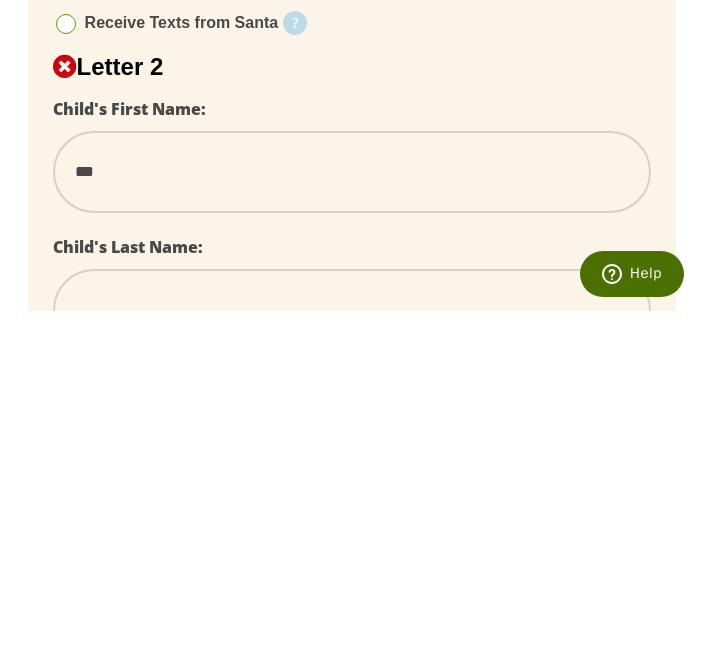 select 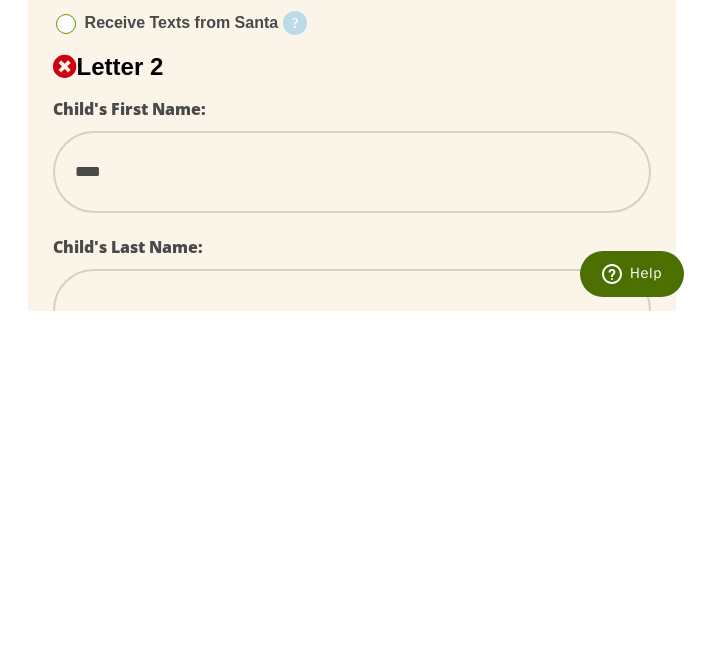 select 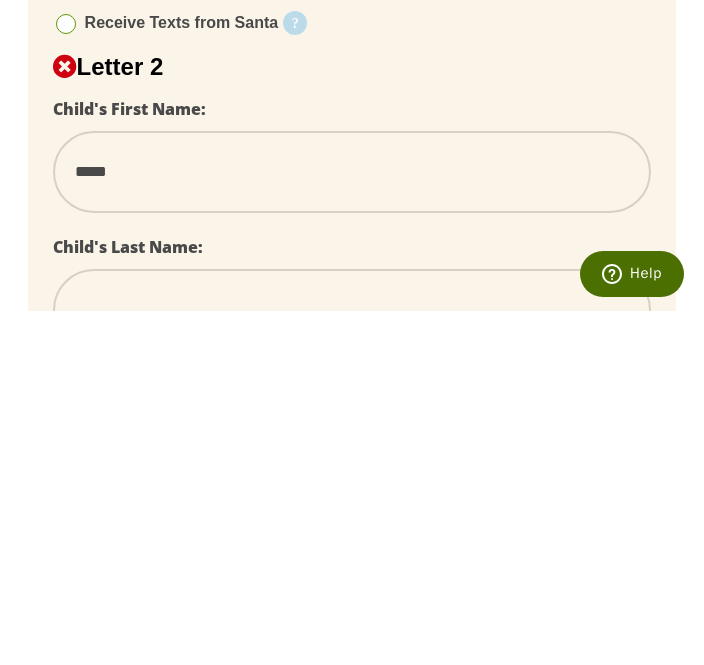 select 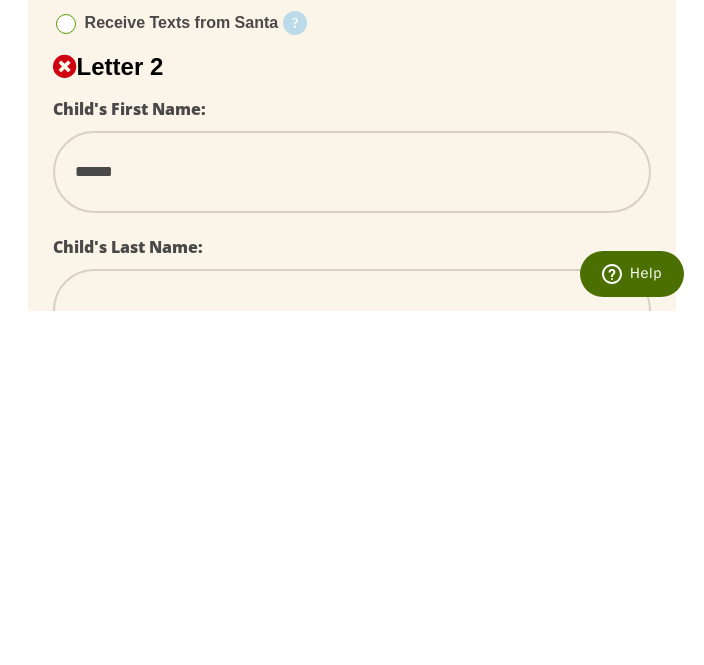 type on "*******" 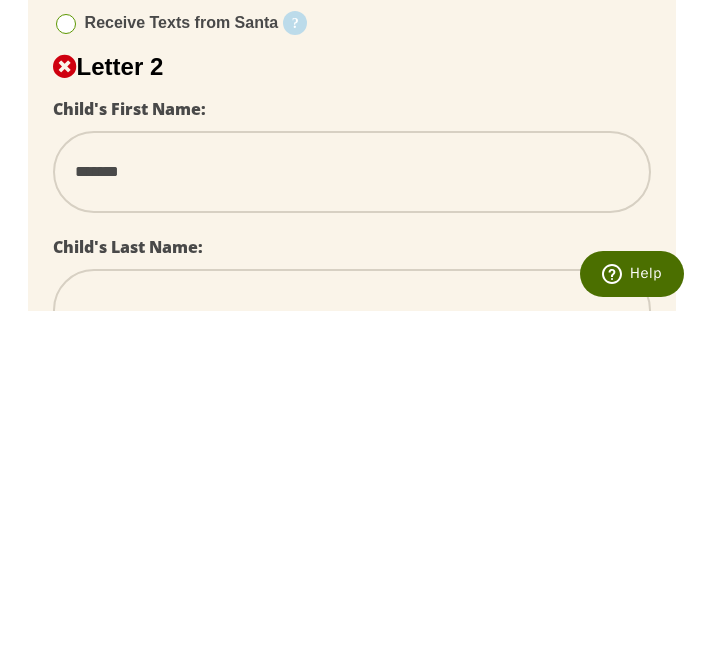 select 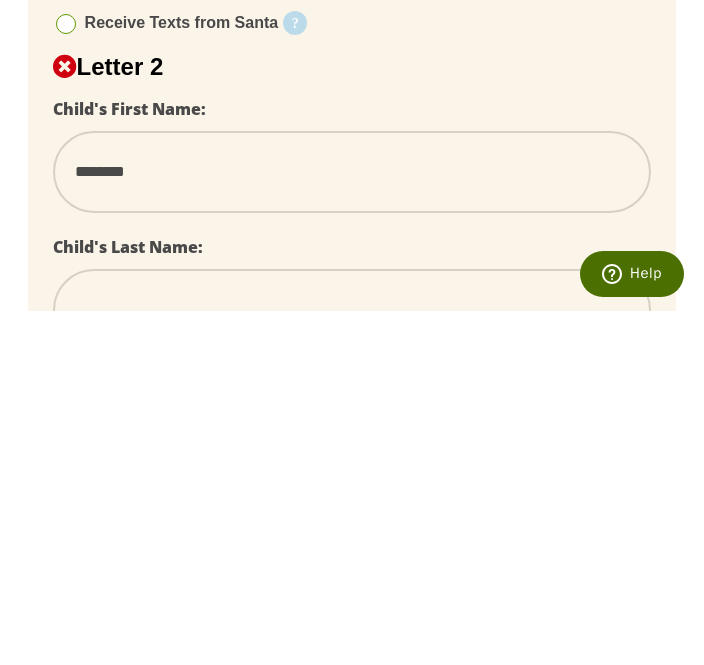 select 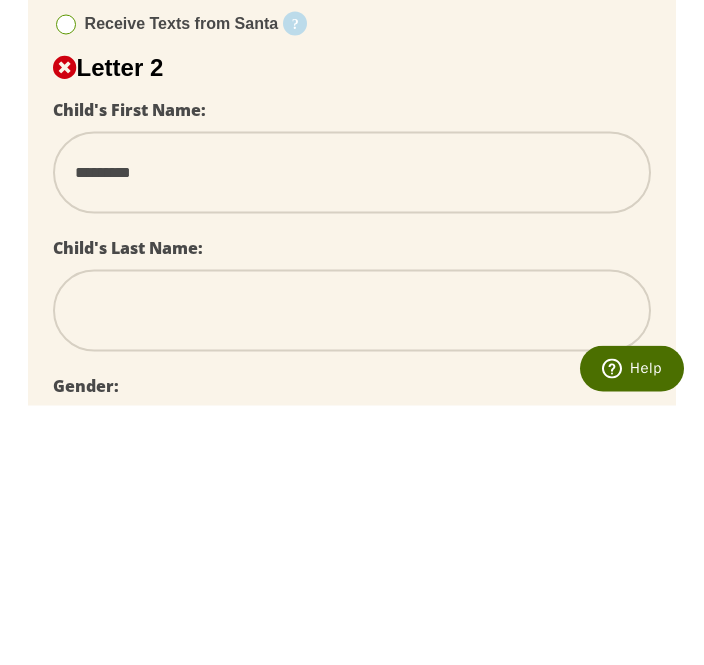 scroll, scrollTop: 1692, scrollLeft: 0, axis: vertical 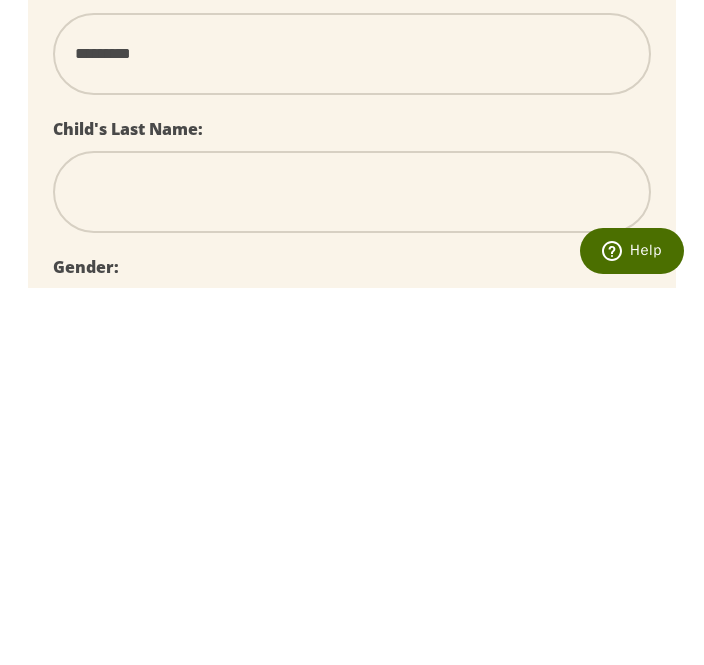 type on "*********" 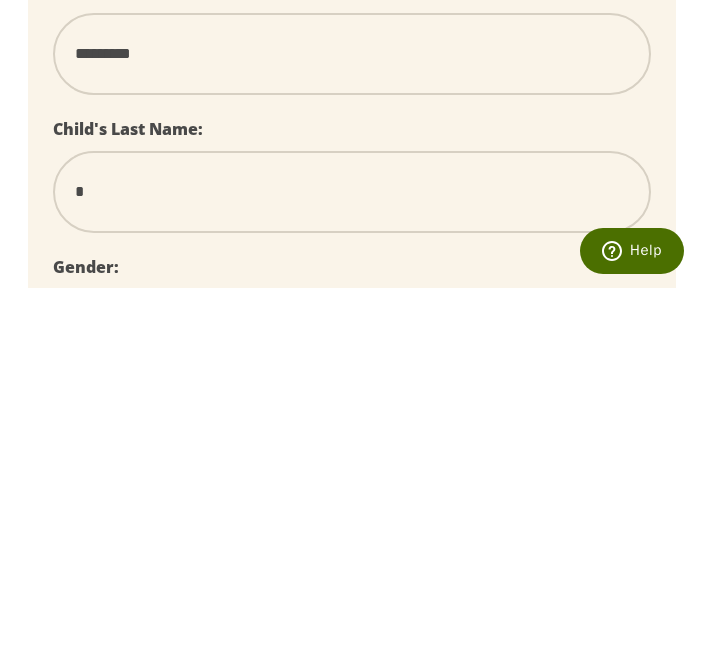 type on "**" 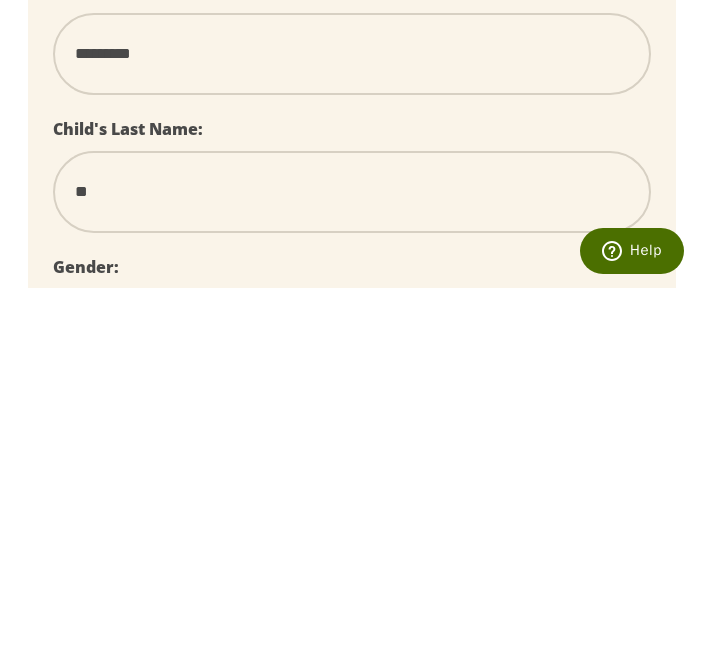 select 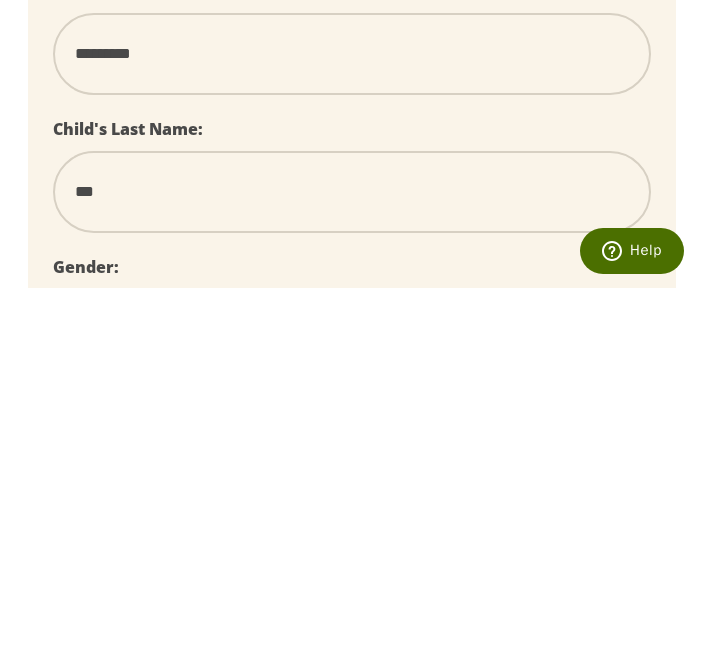 select 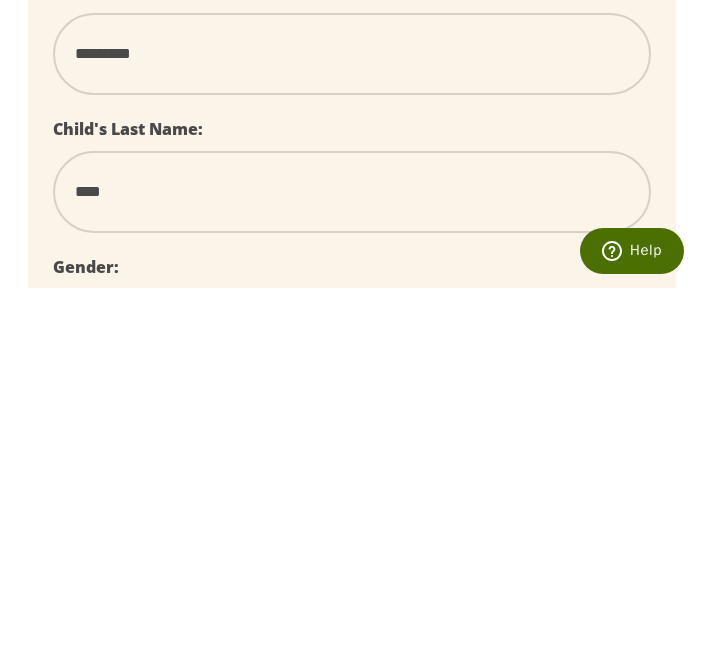type on "*****" 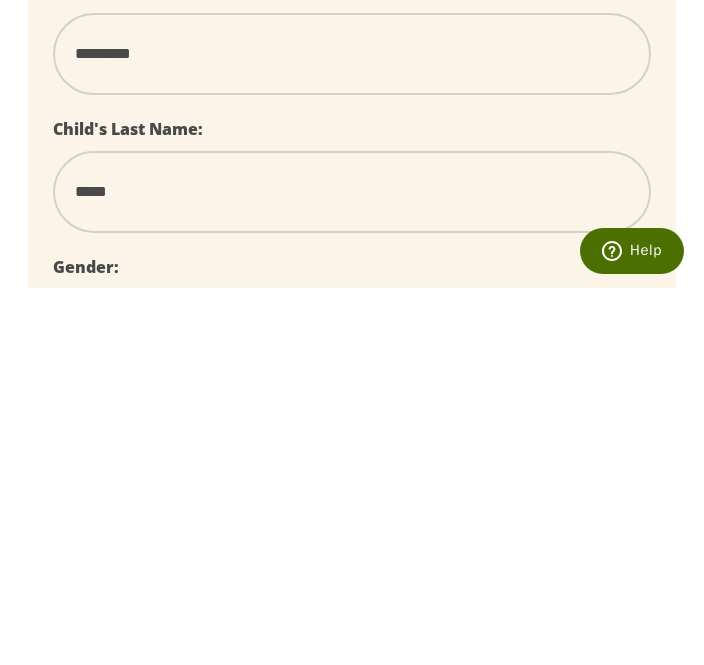 select 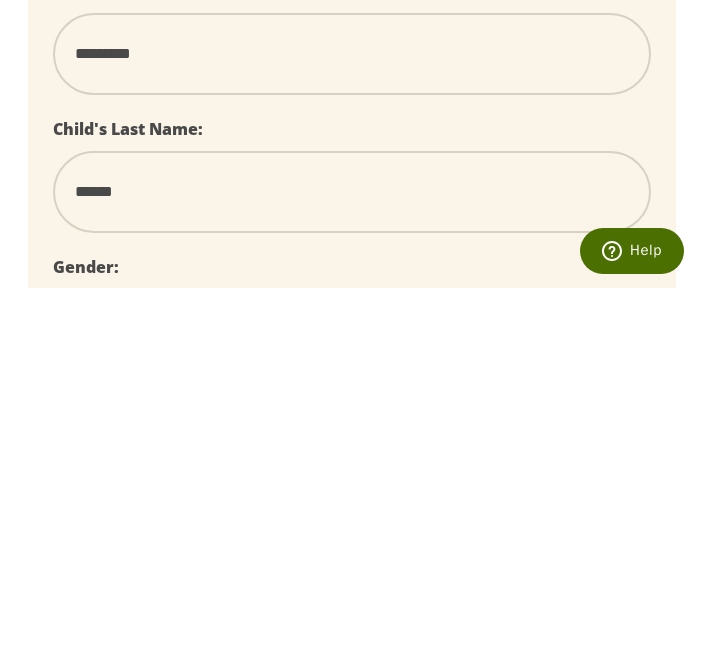 select 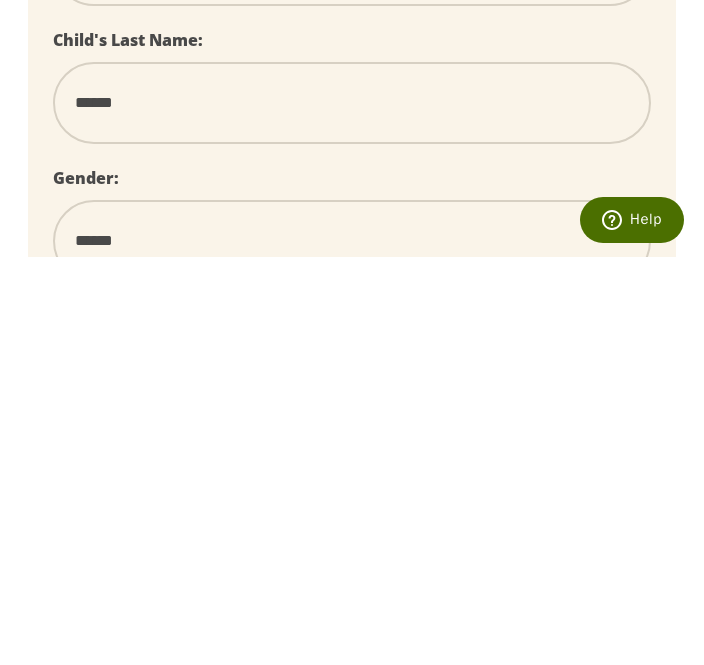 click on "******   ***   ****" at bounding box center [352, 649] 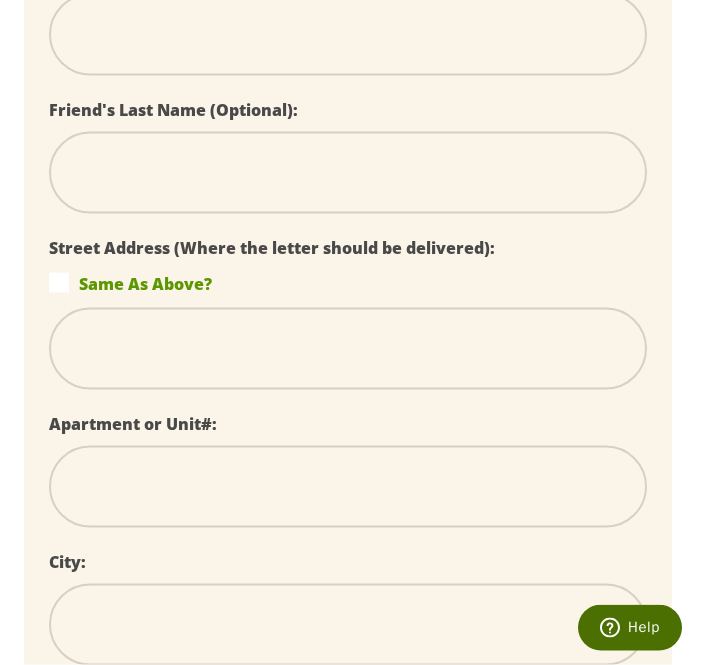 scroll, scrollTop: 2503, scrollLeft: 2, axis: both 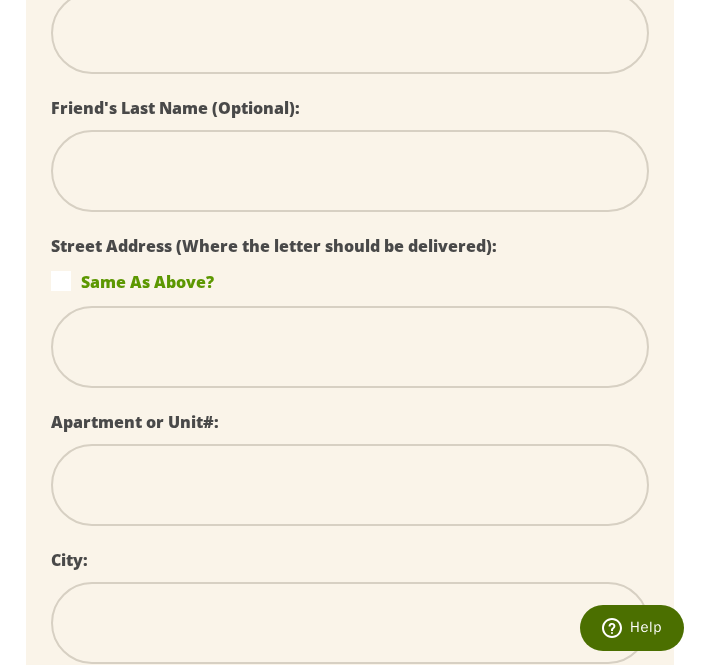 click on "Same As Above?" at bounding box center [350, 281] 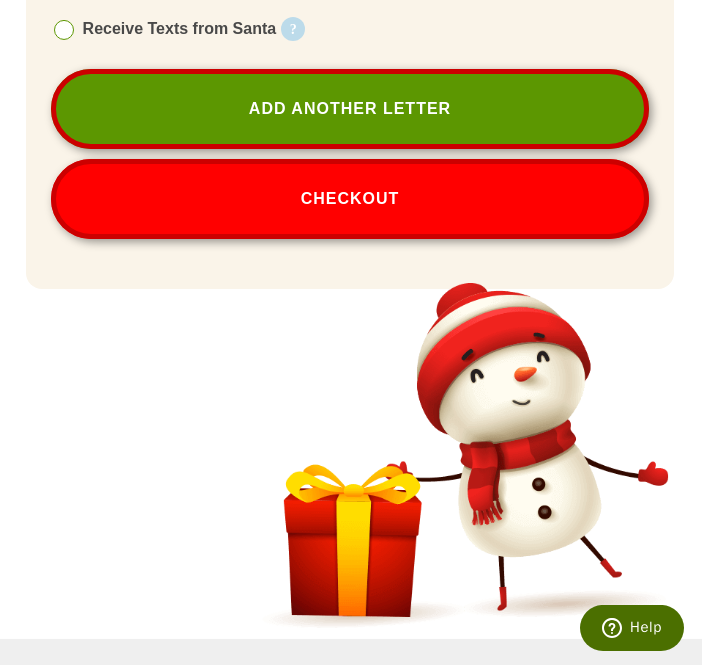 scroll, scrollTop: 3608, scrollLeft: 2, axis: both 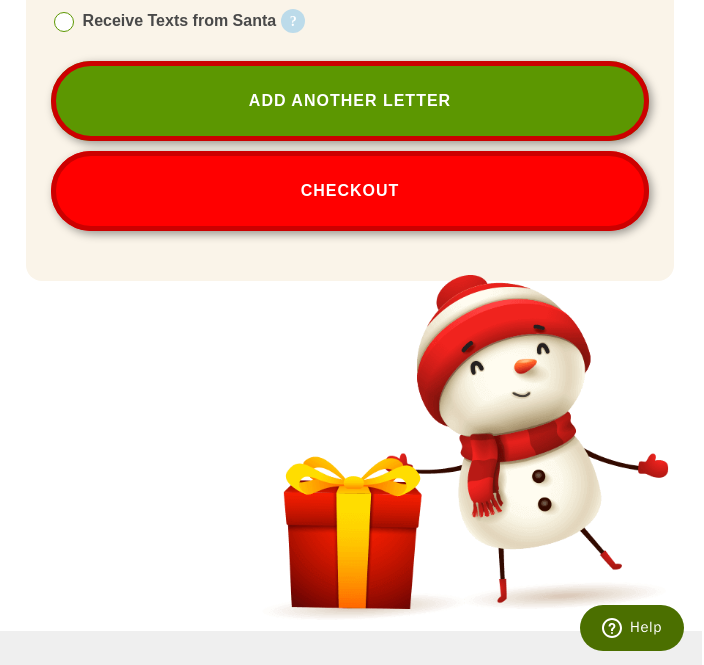click on "Checkout" at bounding box center [350, 191] 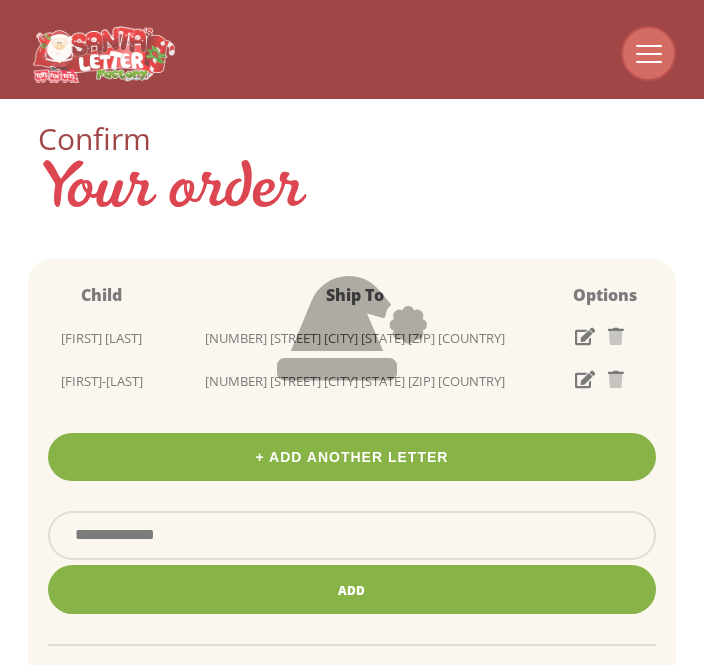 scroll, scrollTop: 0, scrollLeft: 0, axis: both 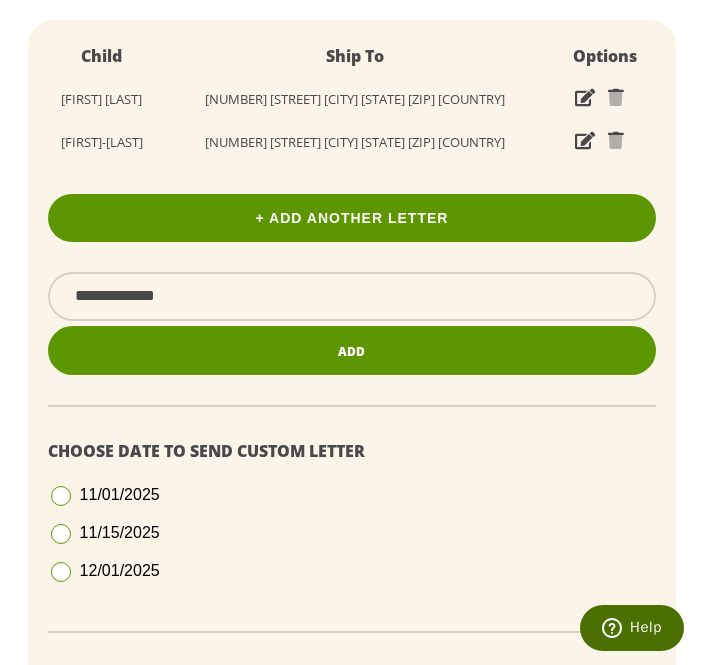 click at bounding box center (61, 572) 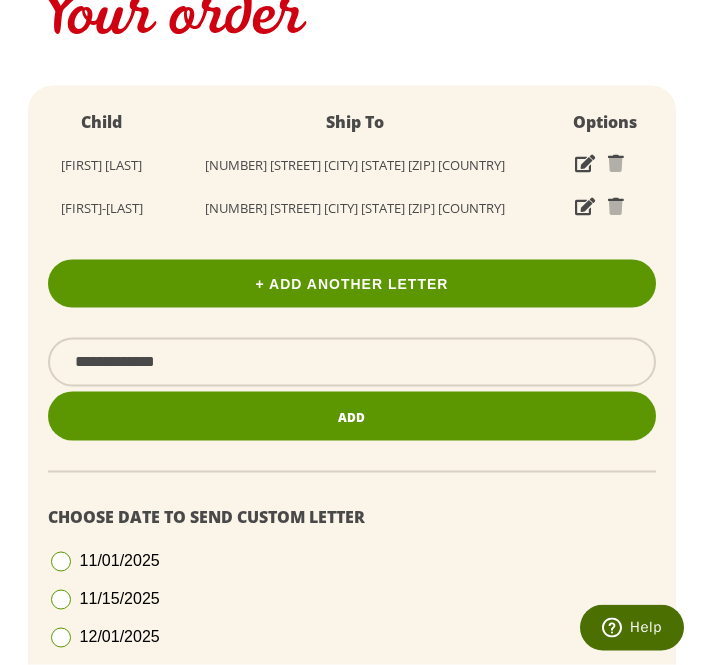 scroll, scrollTop: 174, scrollLeft: 0, axis: vertical 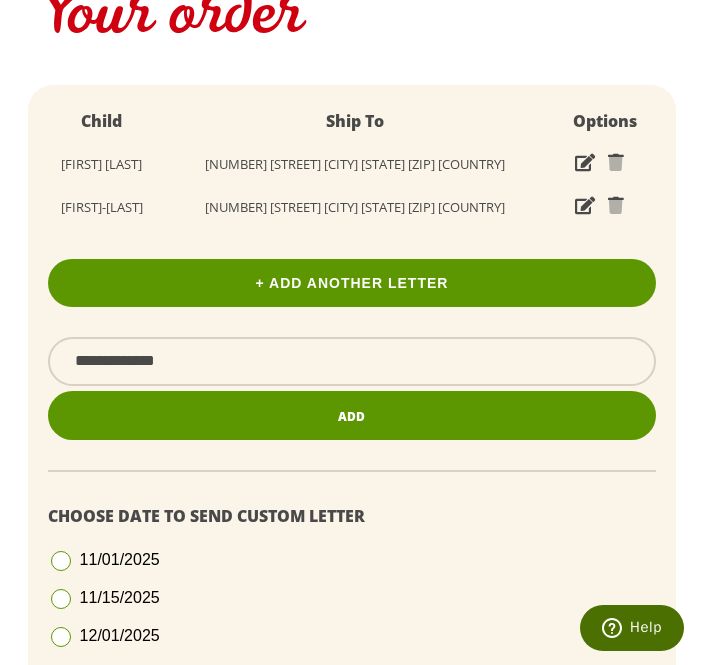 click on "Add" at bounding box center (351, 416) 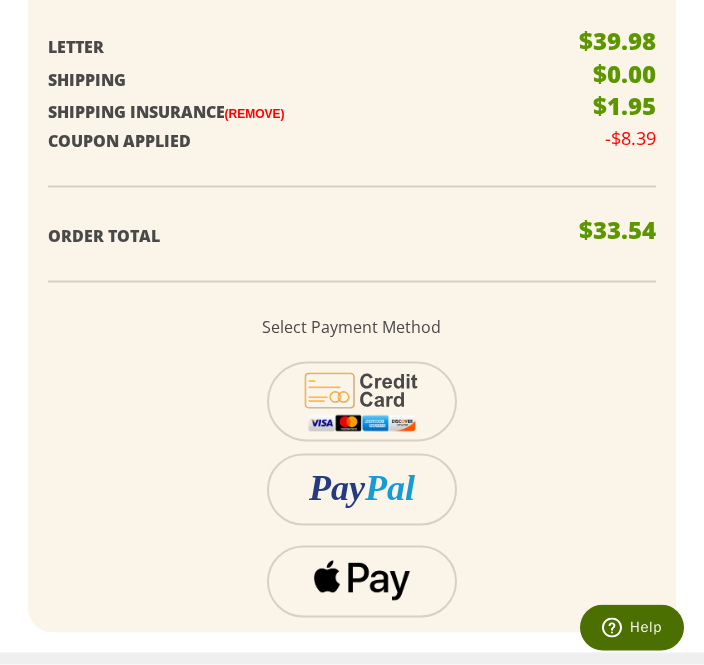 scroll, scrollTop: 1120, scrollLeft: 0, axis: vertical 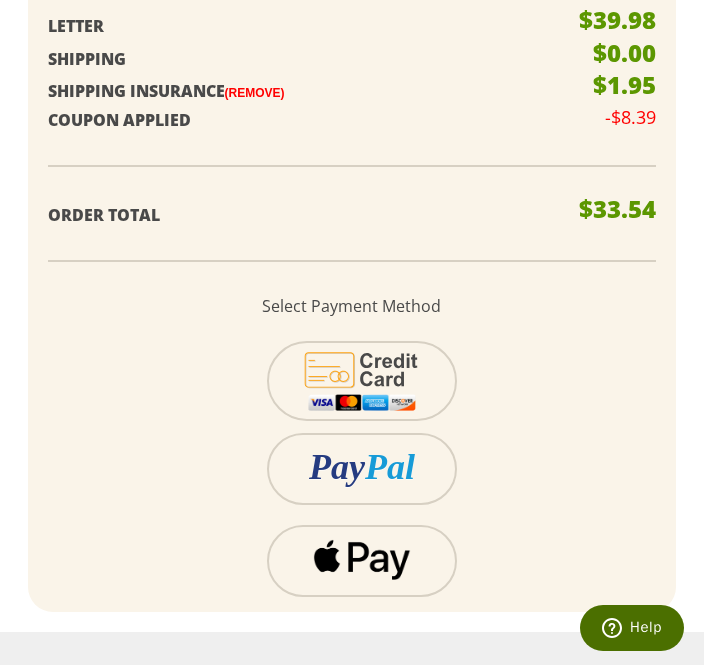 click at bounding box center [361, 381] 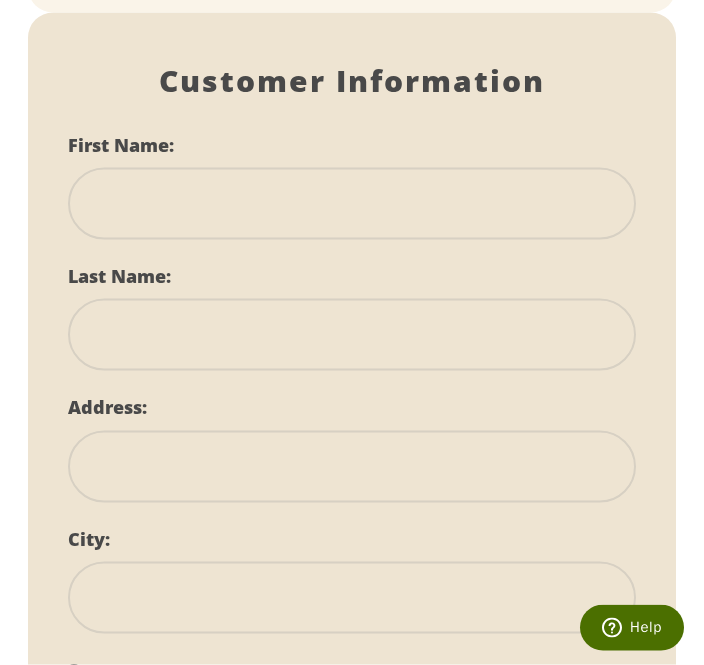 scroll, scrollTop: 1724, scrollLeft: 0, axis: vertical 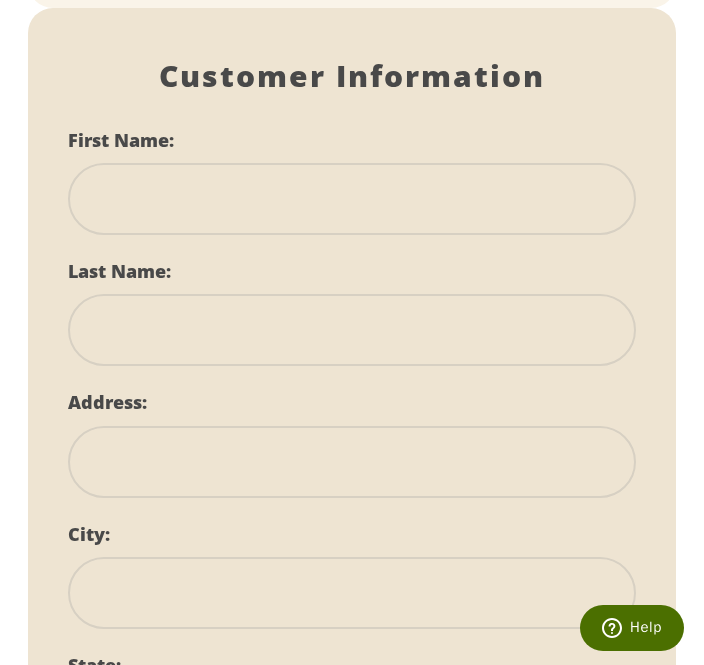 click at bounding box center [352, 199] 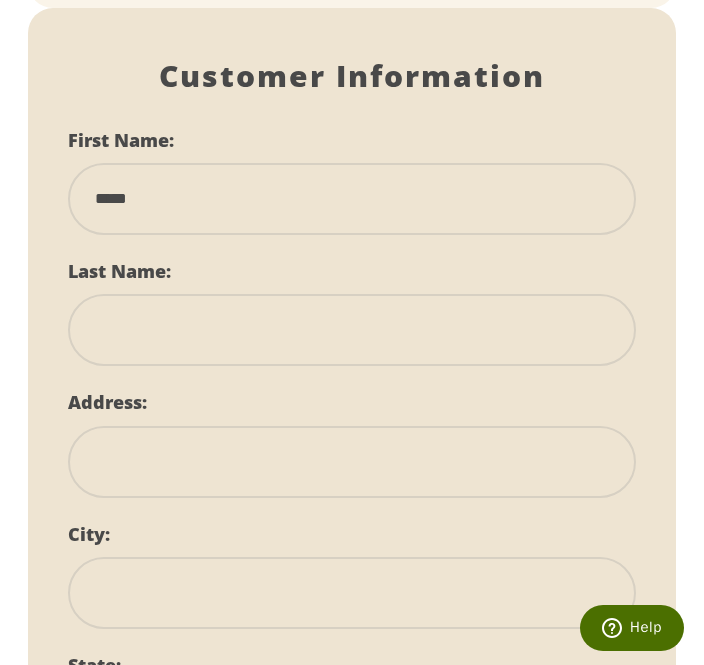 type on "*****" 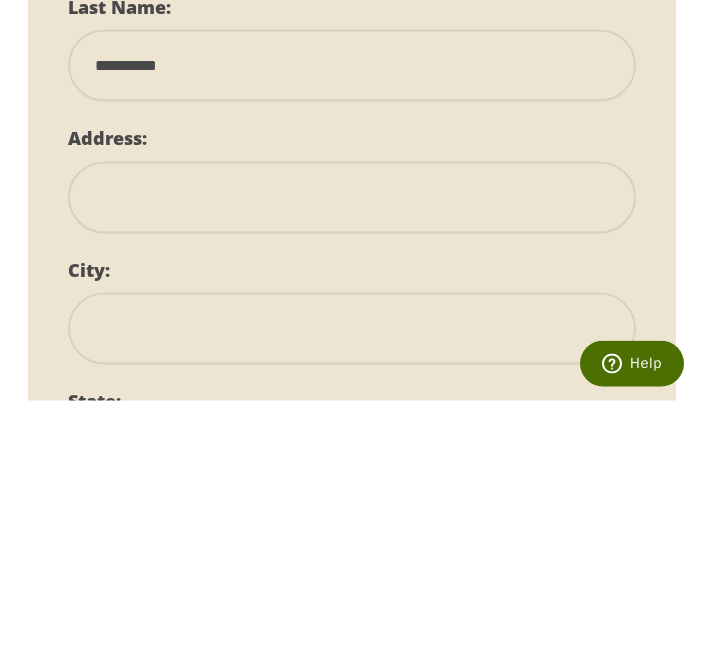 type on "**********" 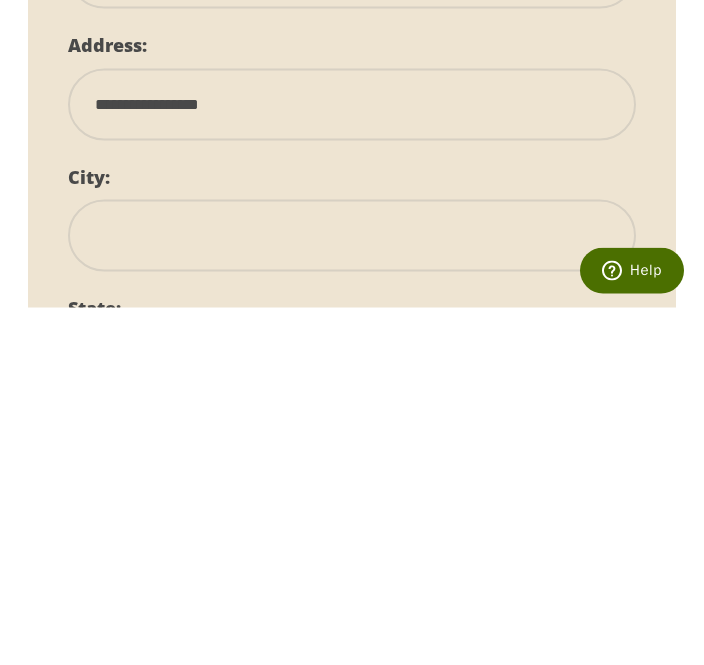 type on "**********" 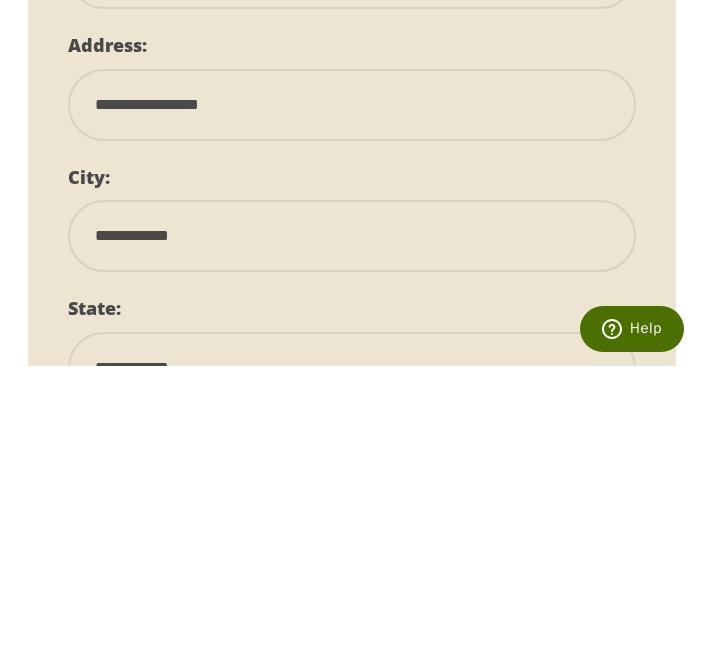 scroll, scrollTop: 1784, scrollLeft: 0, axis: vertical 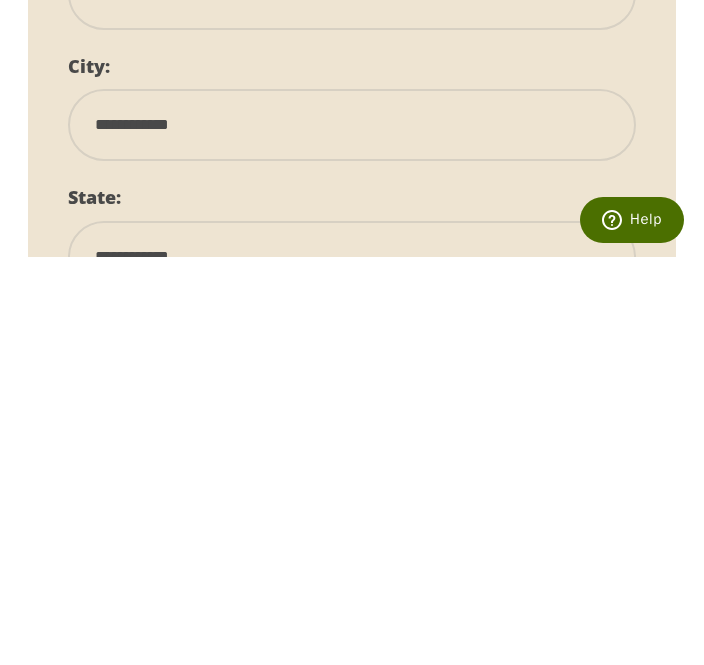 type on "**********" 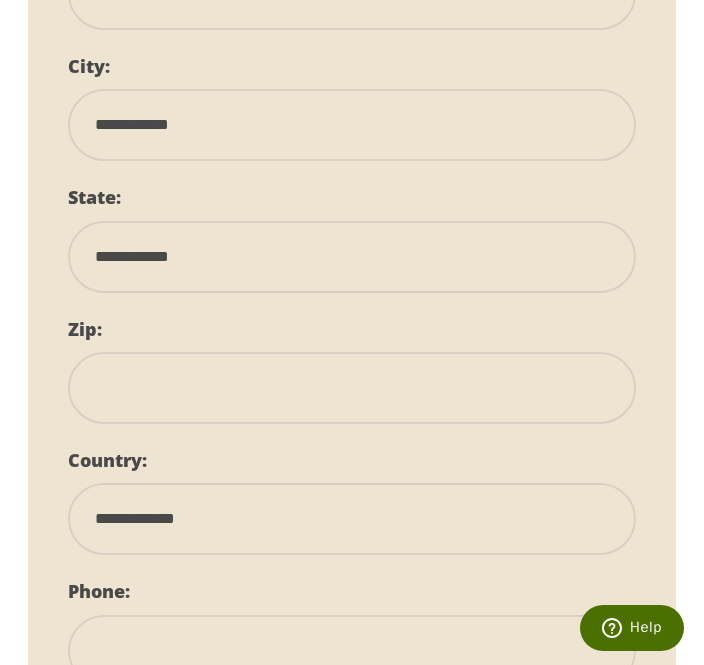 select on "**" 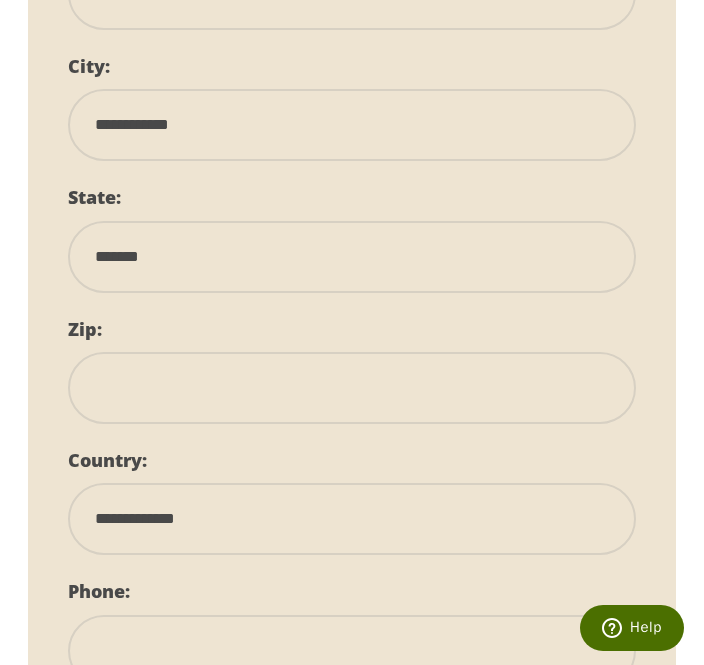 click at bounding box center (352, 388) 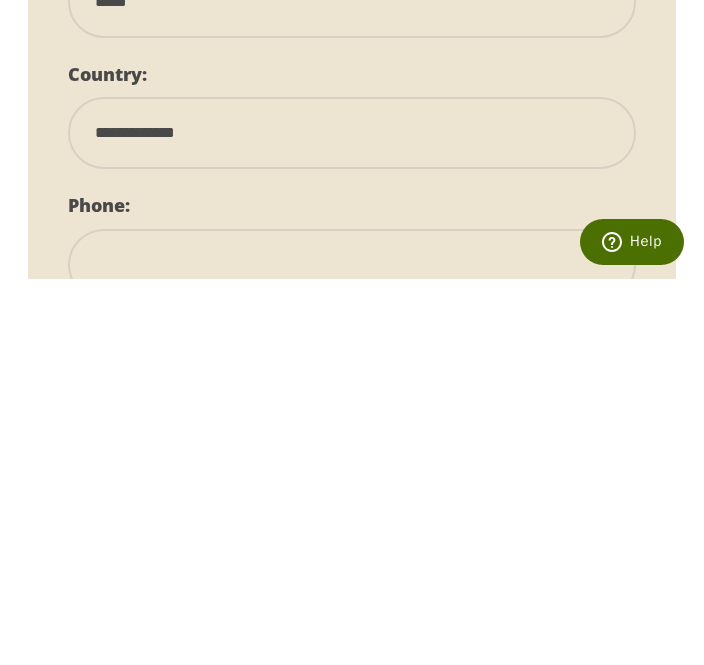 type on "*****" 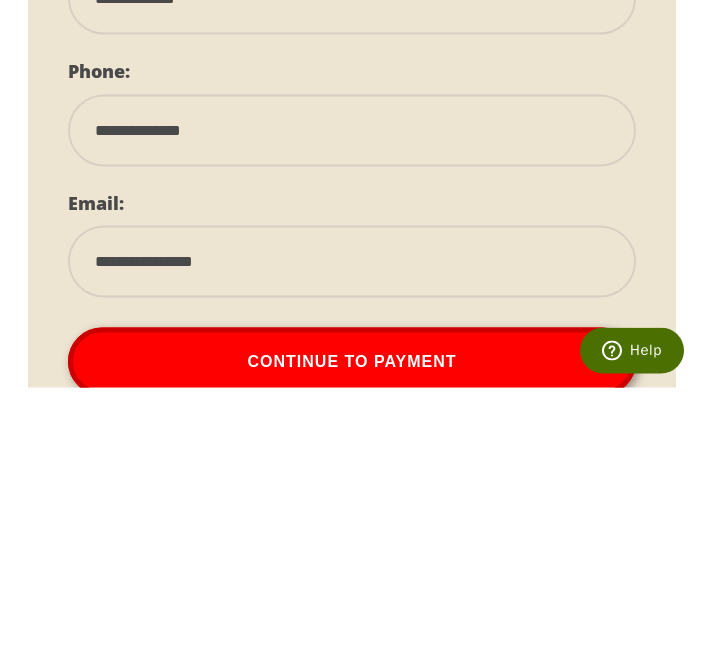 scroll, scrollTop: 2441, scrollLeft: 0, axis: vertical 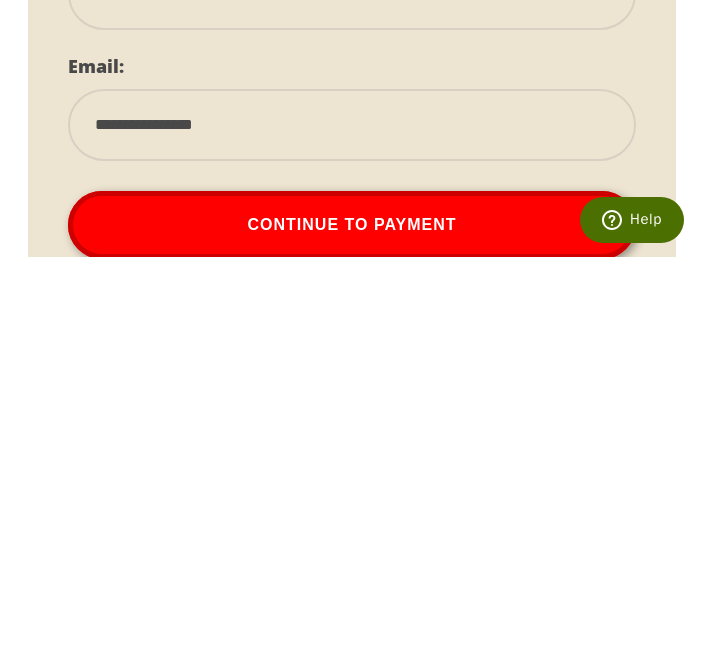 type on "**********" 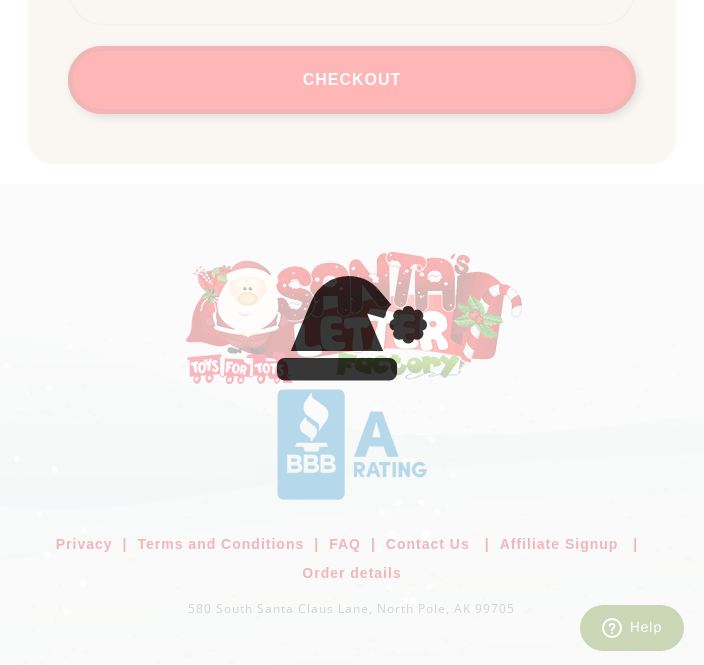 scroll, scrollTop: 1840, scrollLeft: 0, axis: vertical 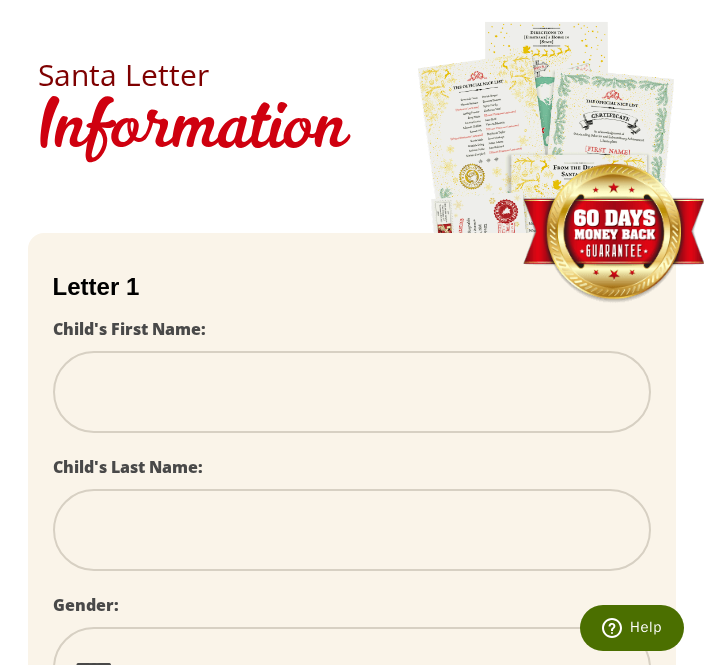 click at bounding box center (352, 392) 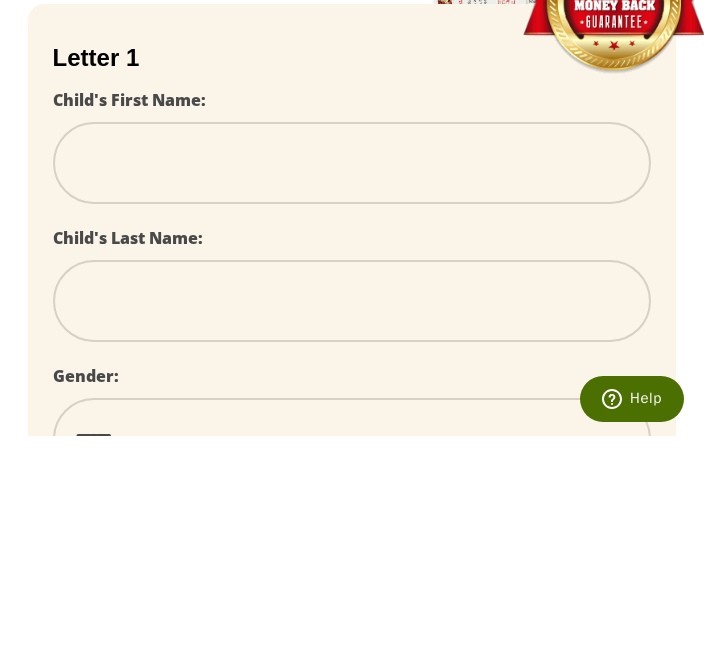 type on "*" 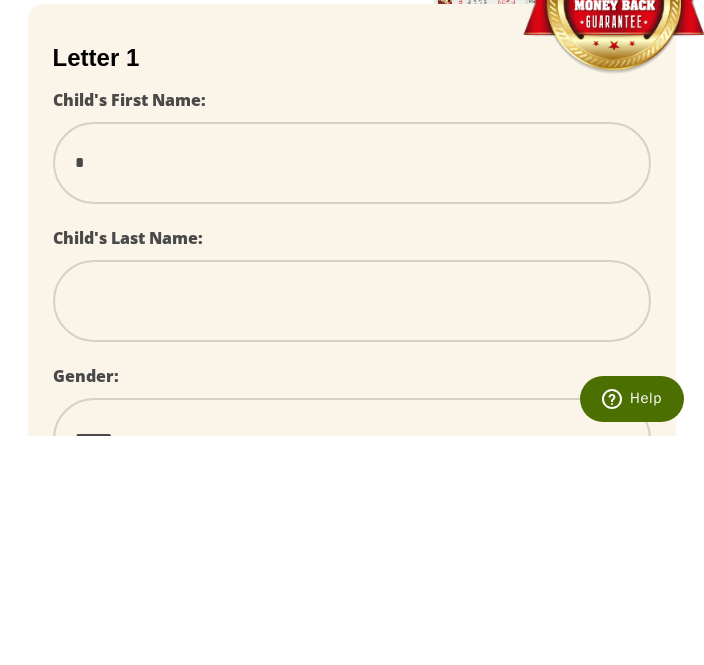 select 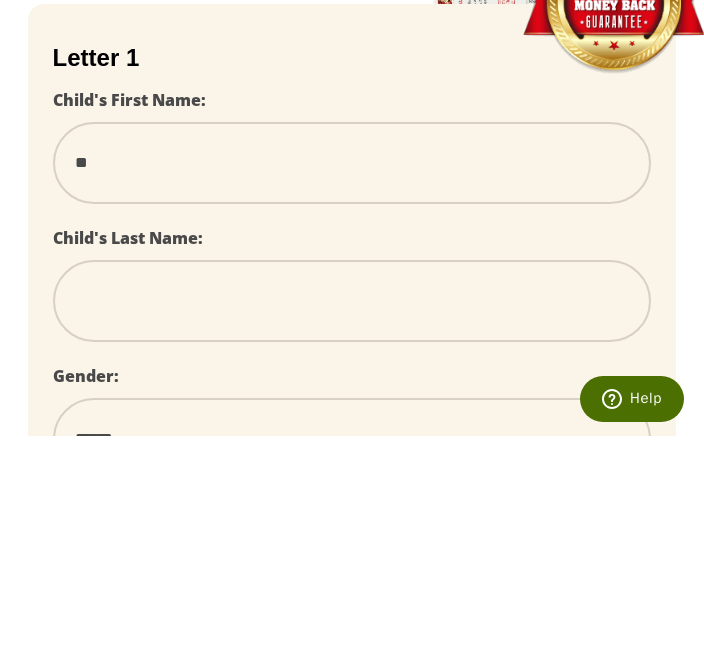 type on "***" 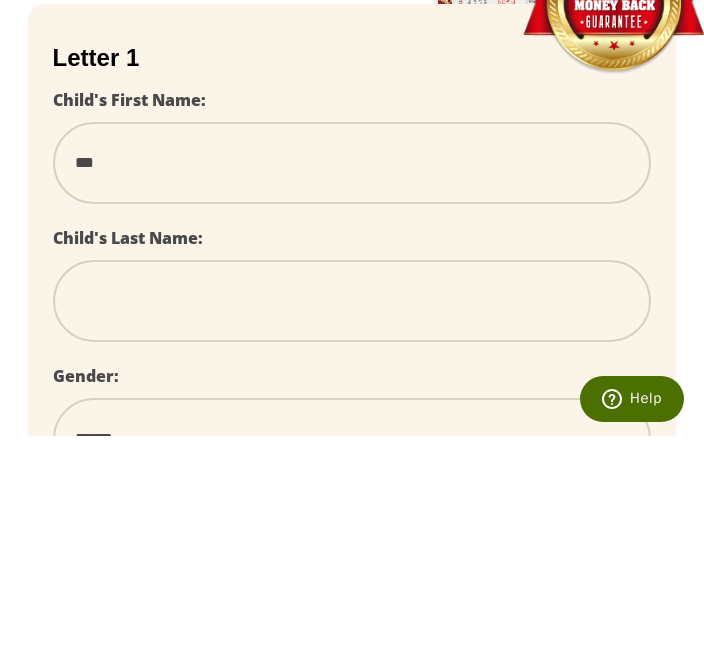 type on "****" 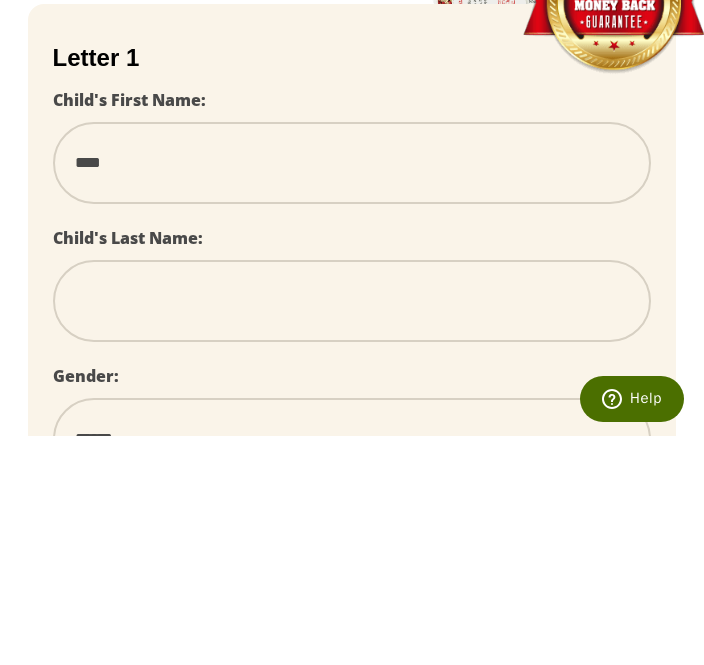 select 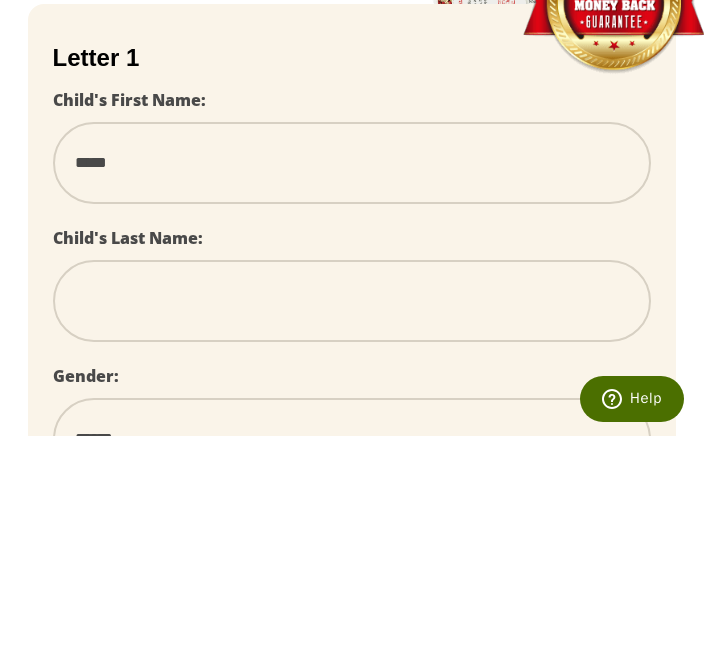 select 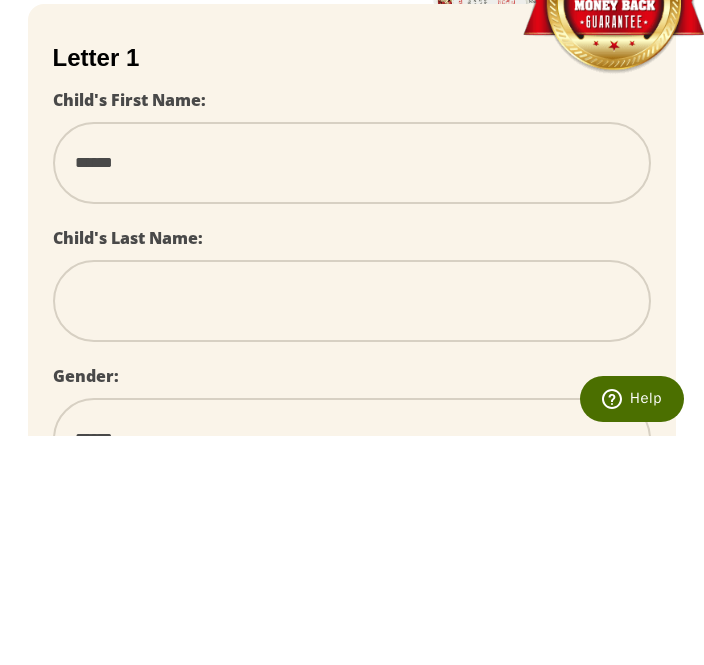 select 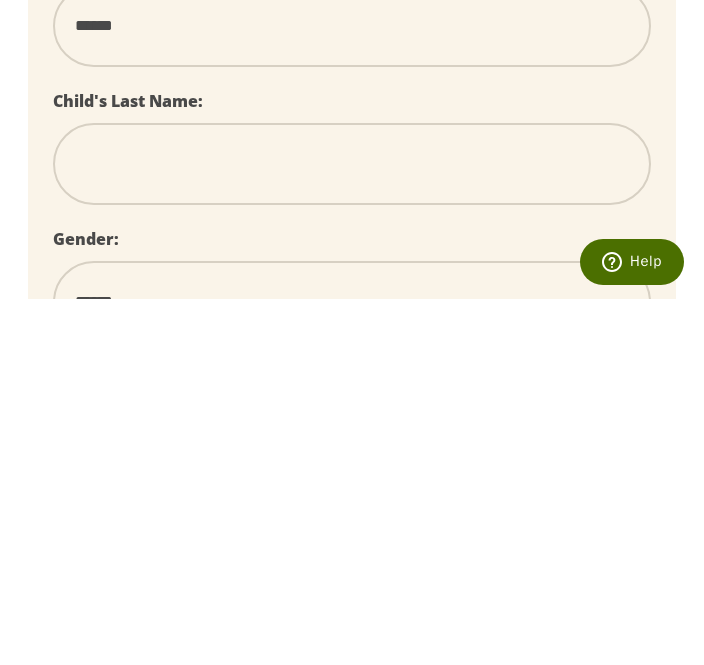 type on "*" 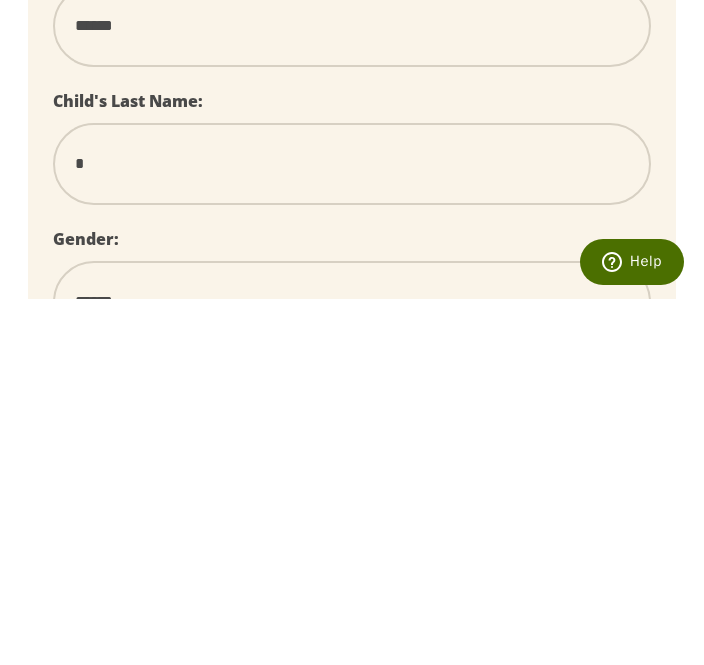 type on "**" 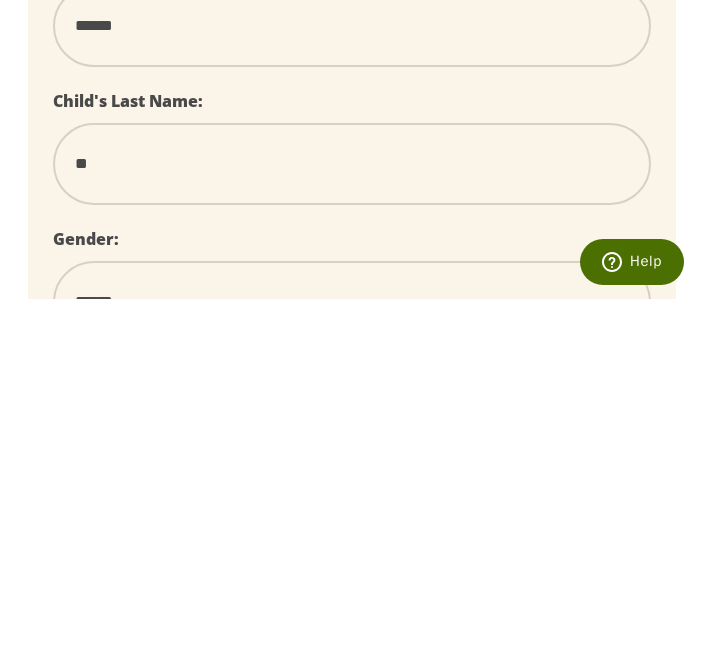 select 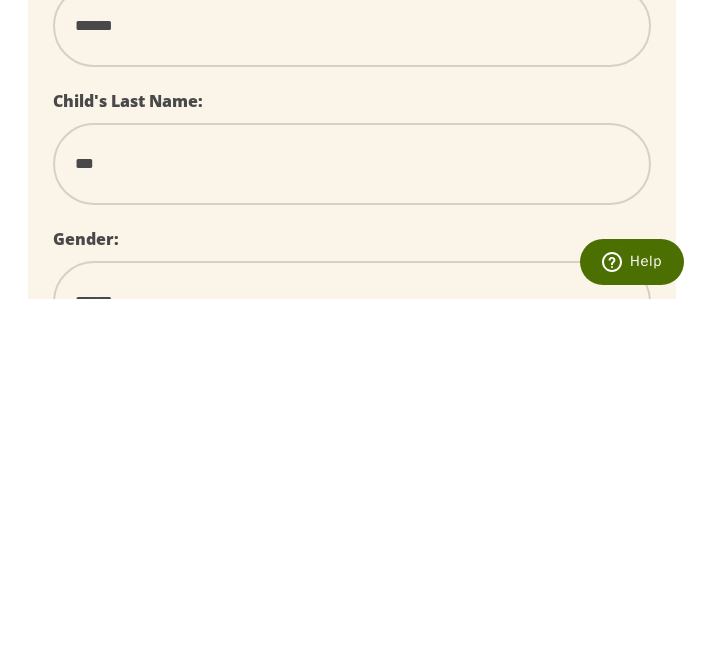 select 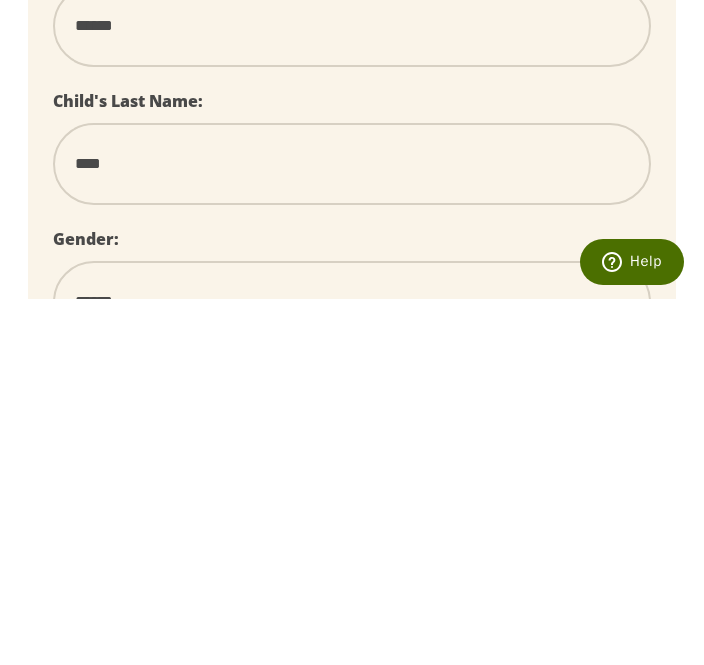 type on "*****" 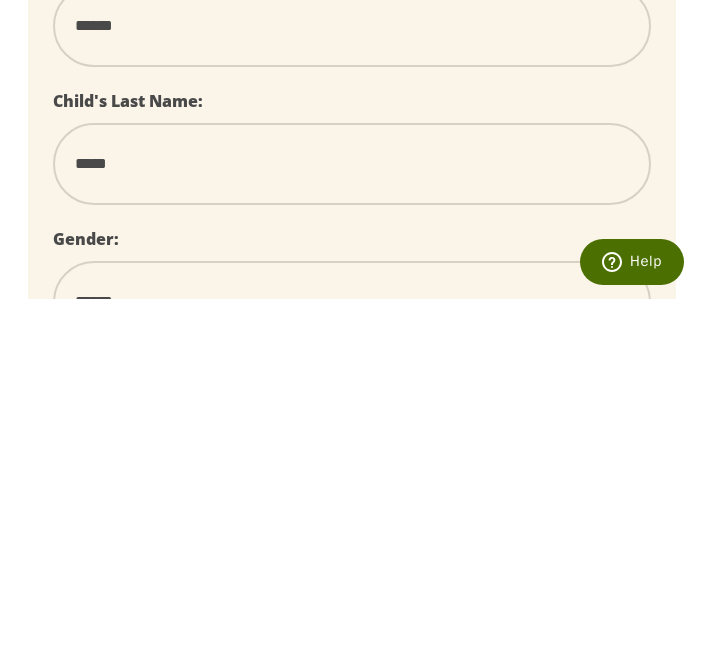 select 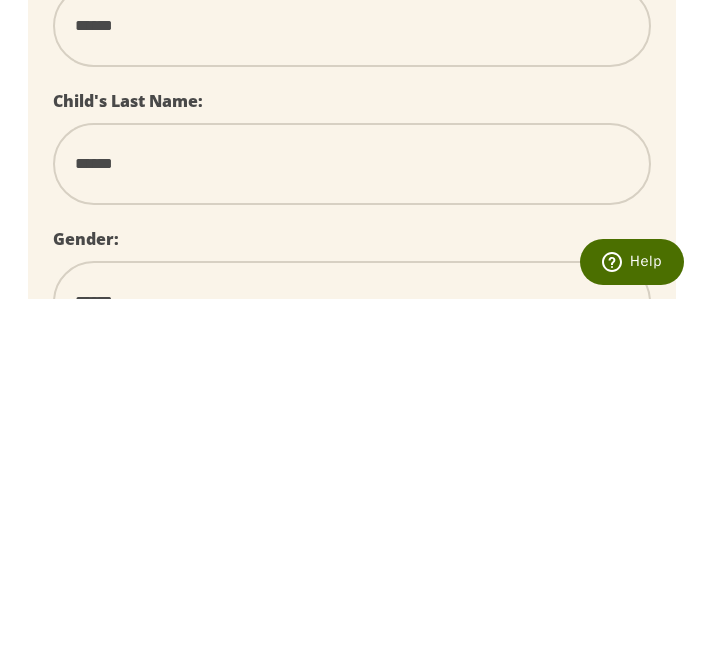 select 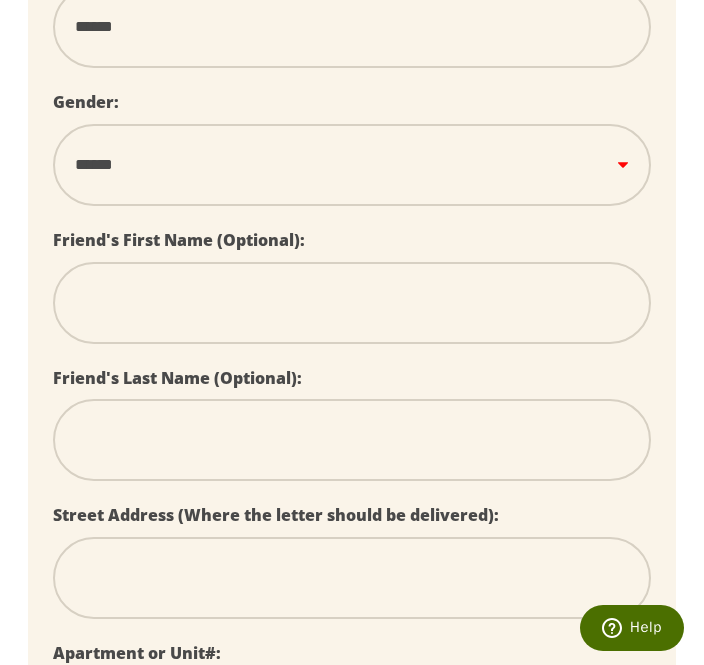 select on "*" 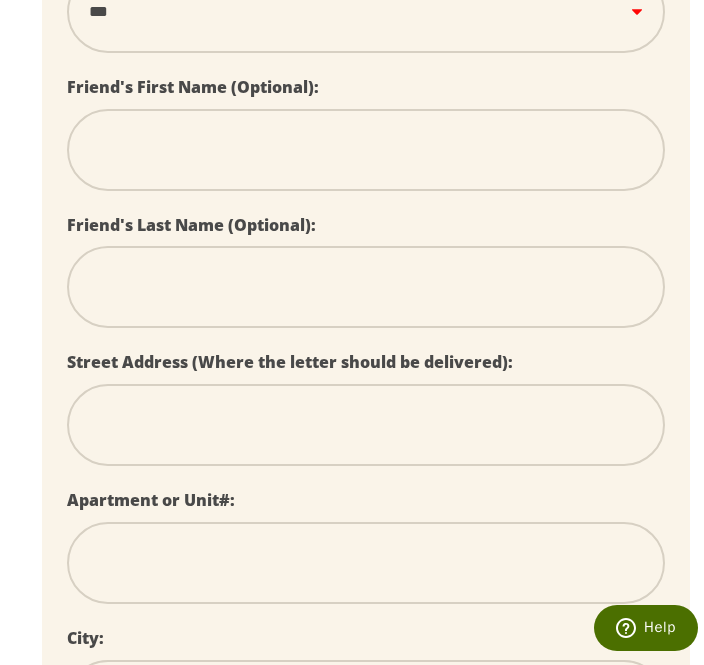 scroll, scrollTop: 771, scrollLeft: 0, axis: vertical 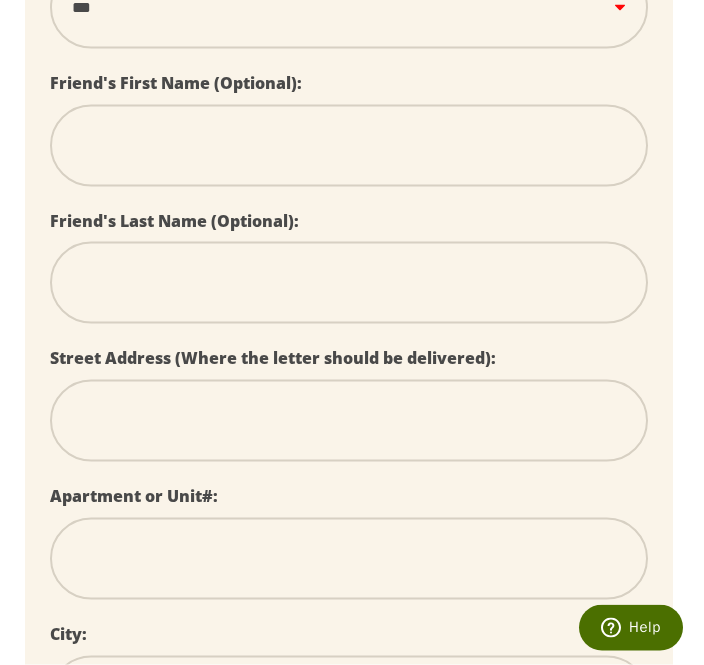 click at bounding box center (350, 421) 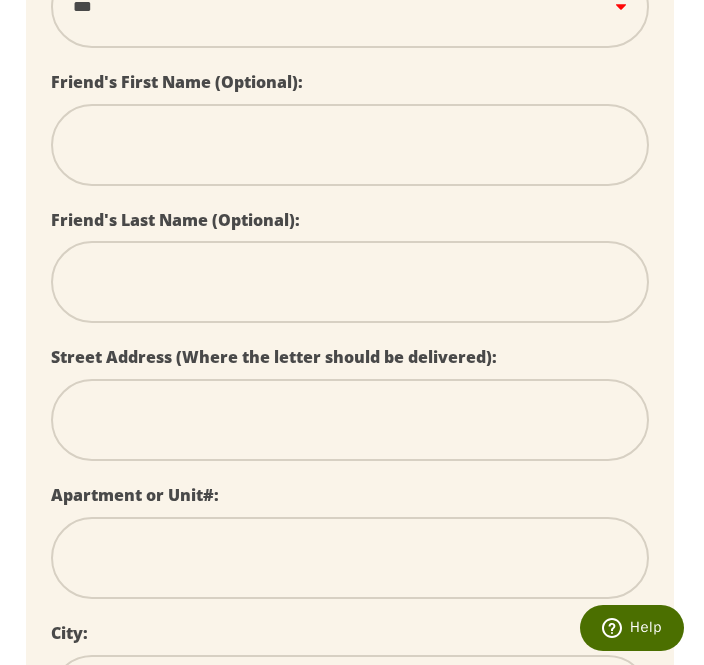 scroll, scrollTop: 775, scrollLeft: 0, axis: vertical 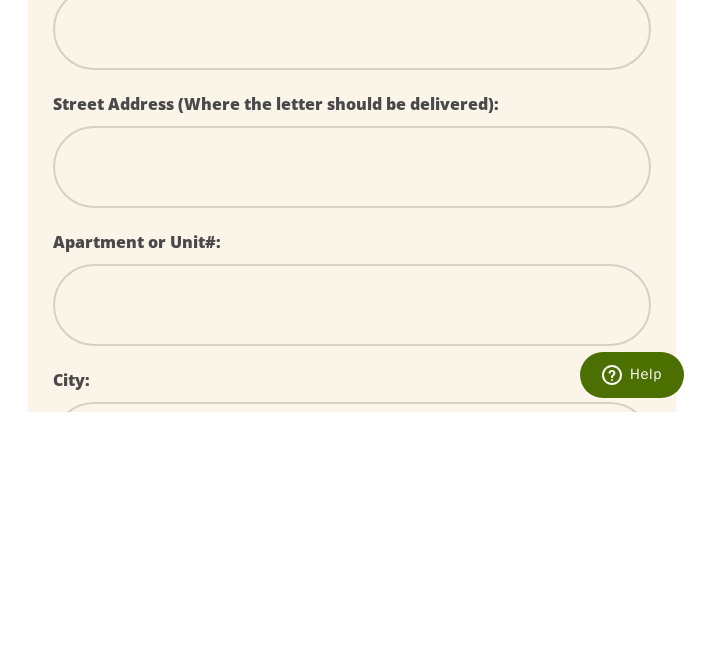 type on "*" 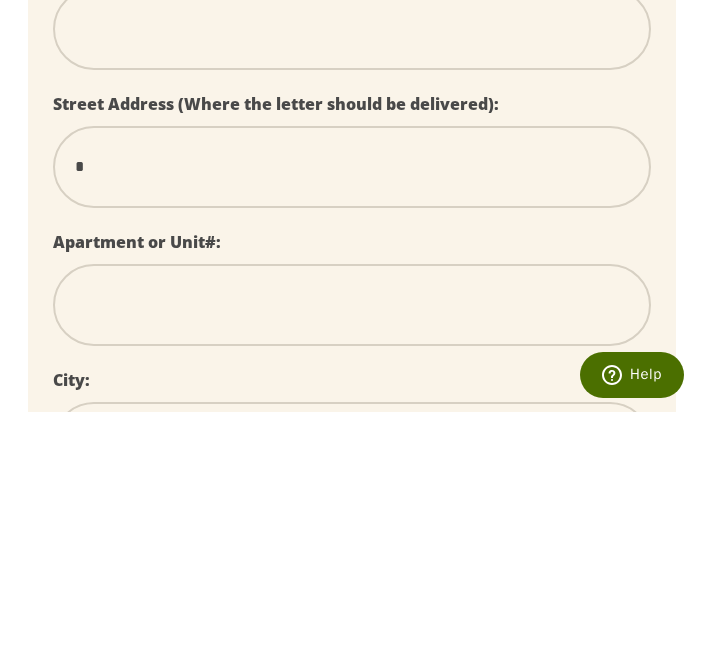 type on "**" 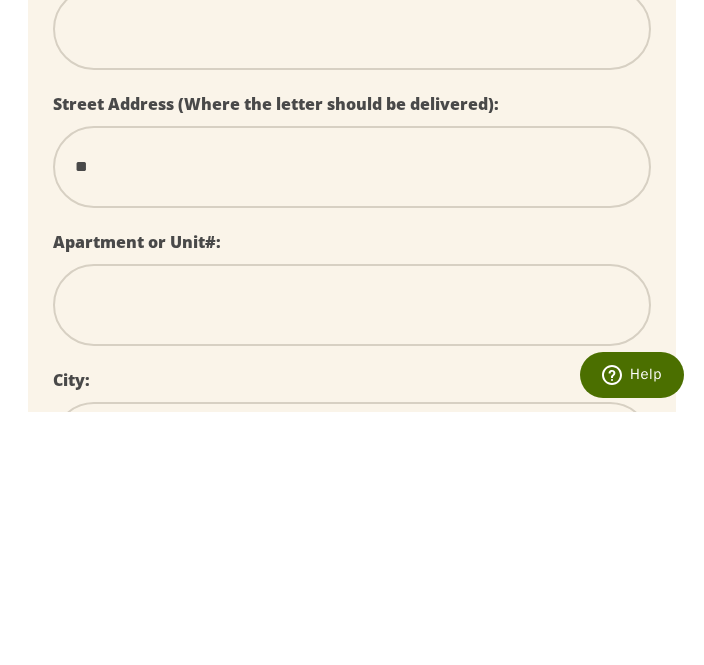 select 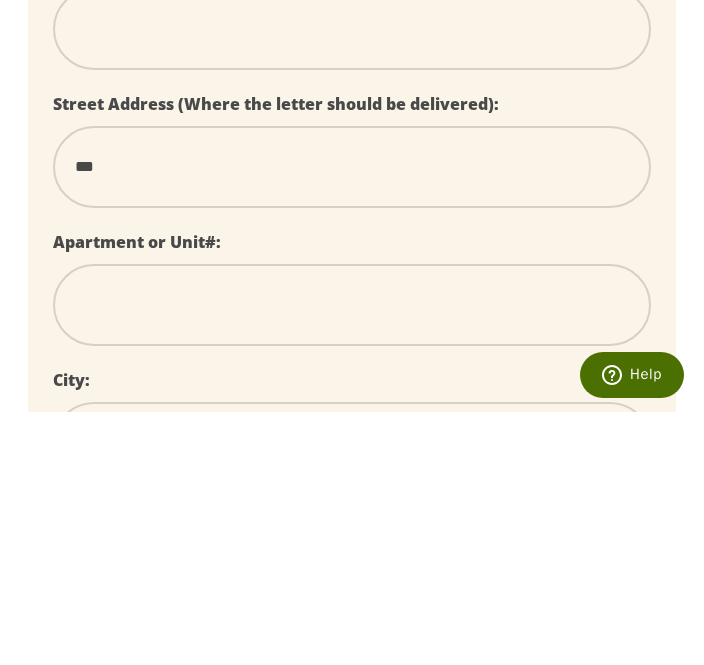 select 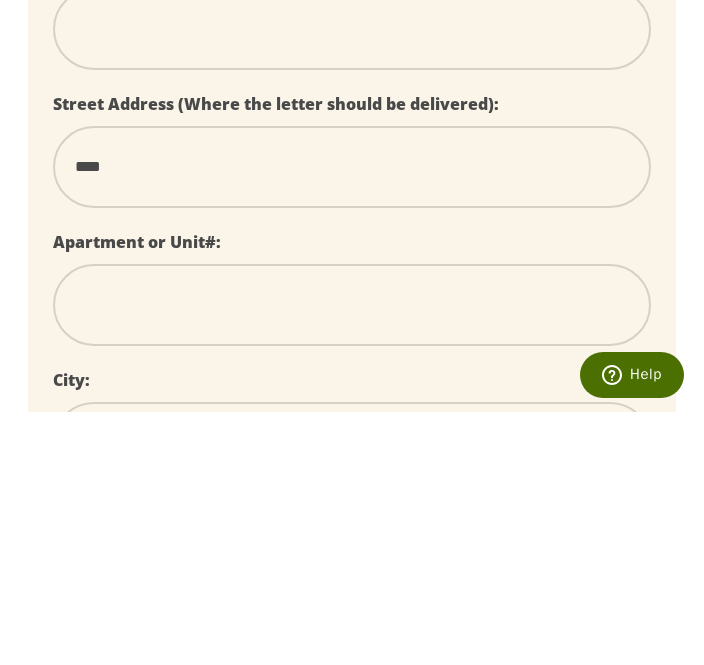 select 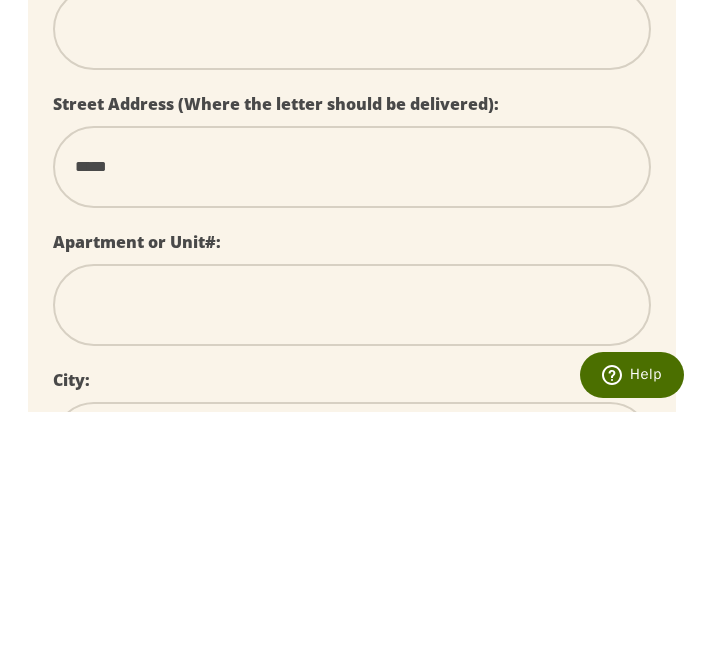 select 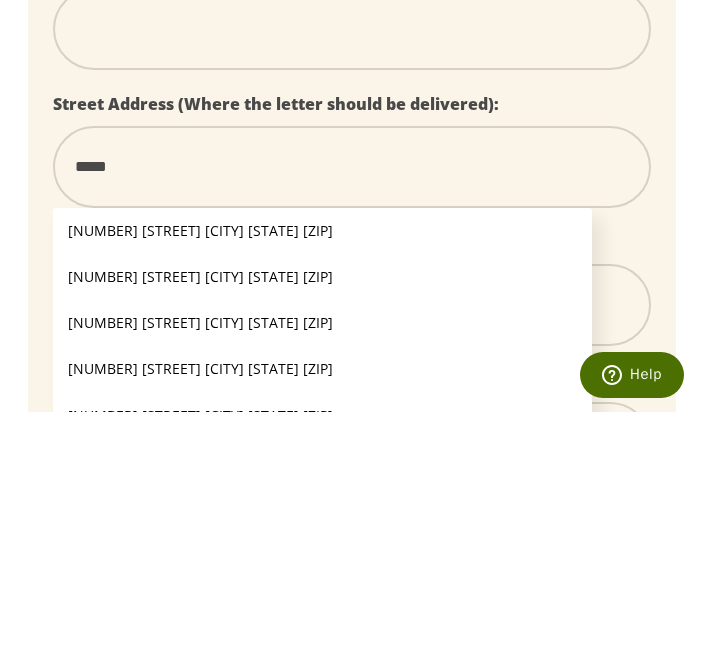 type on "******" 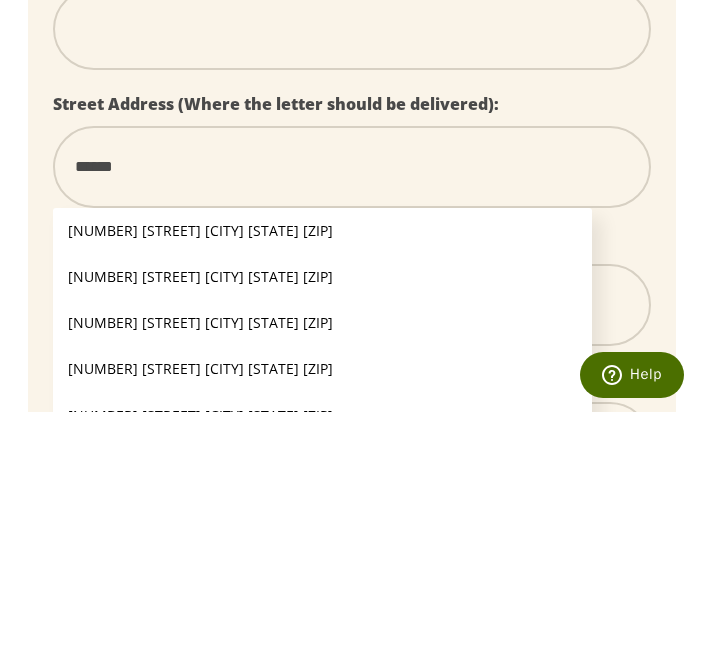 select 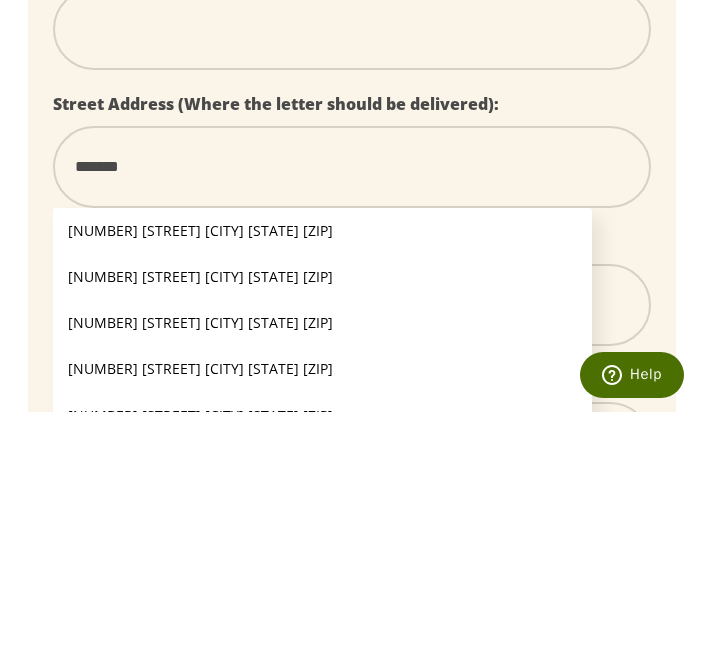select 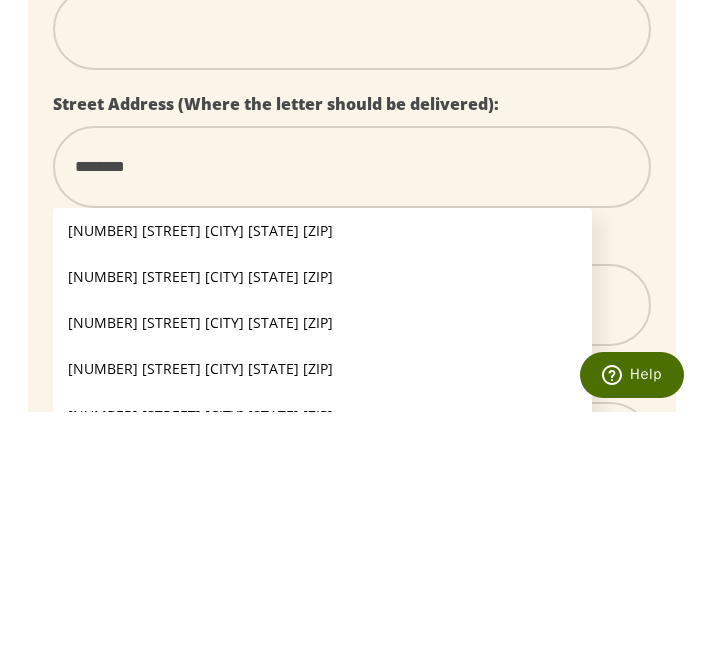 select 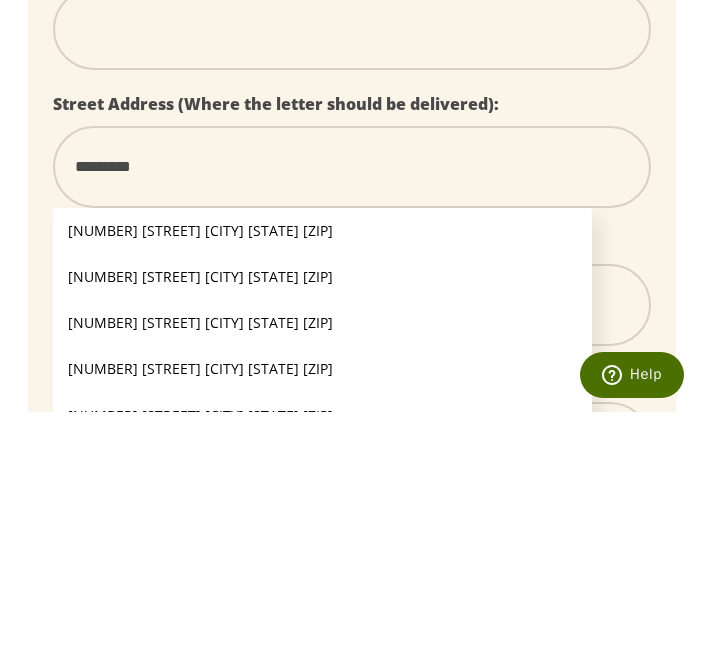 select 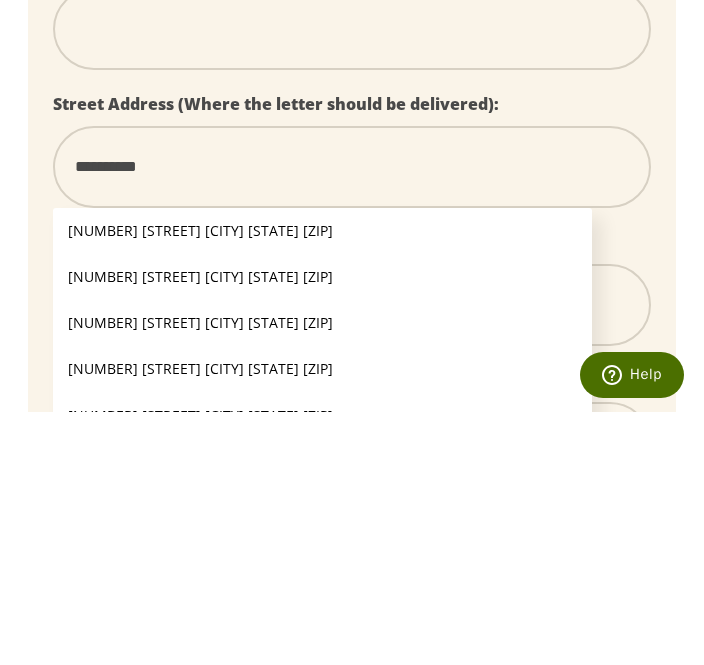 select 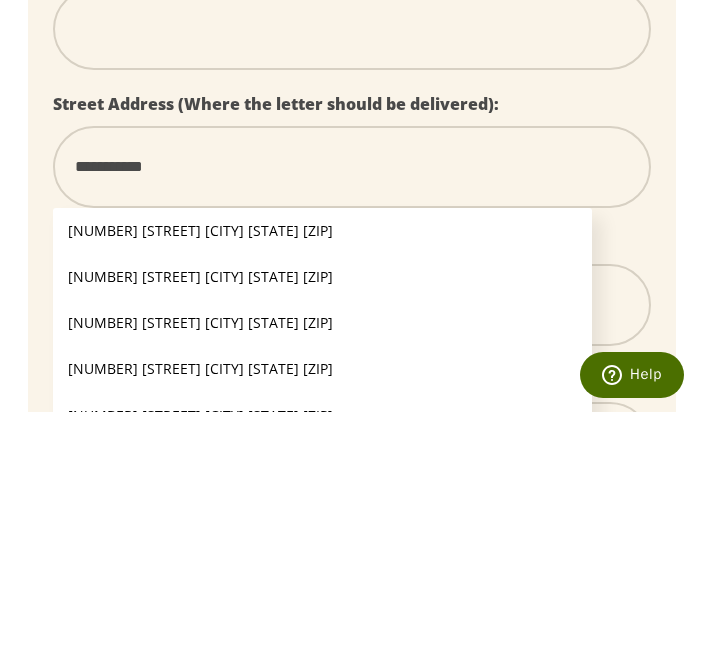 select 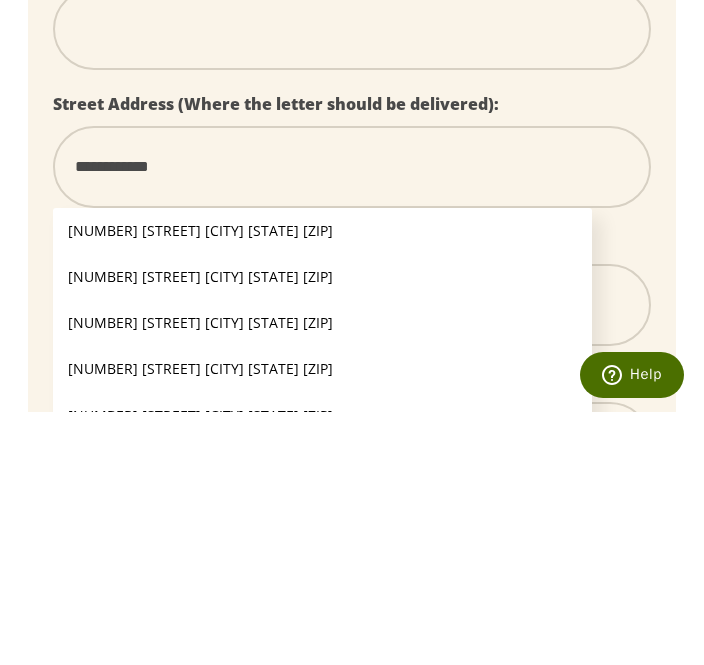 select 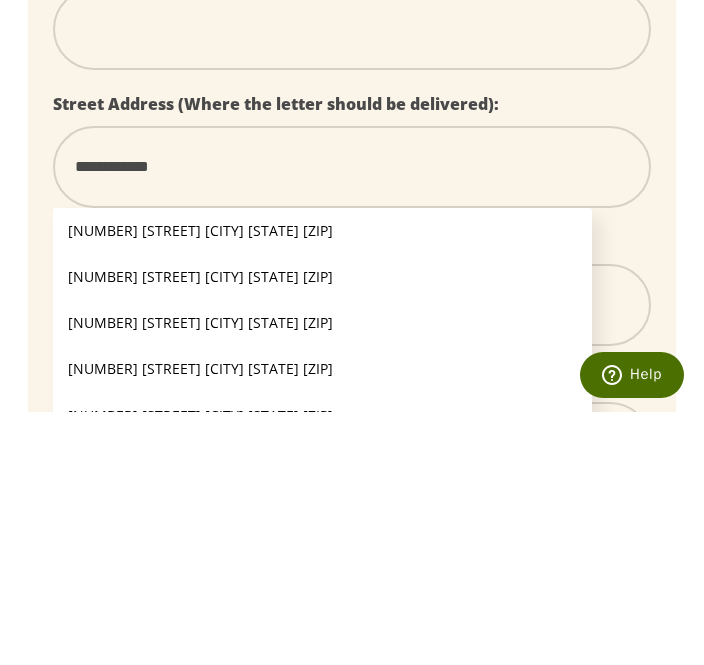 click on "70 Brooklyn Rd Stanhope
NJ 07874" at bounding box center [322, 484] 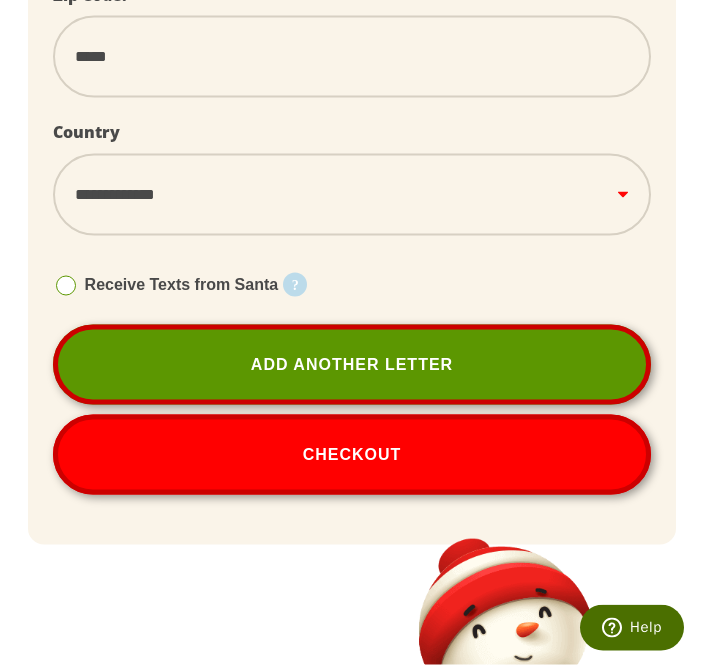 scroll, scrollTop: 1690, scrollLeft: 0, axis: vertical 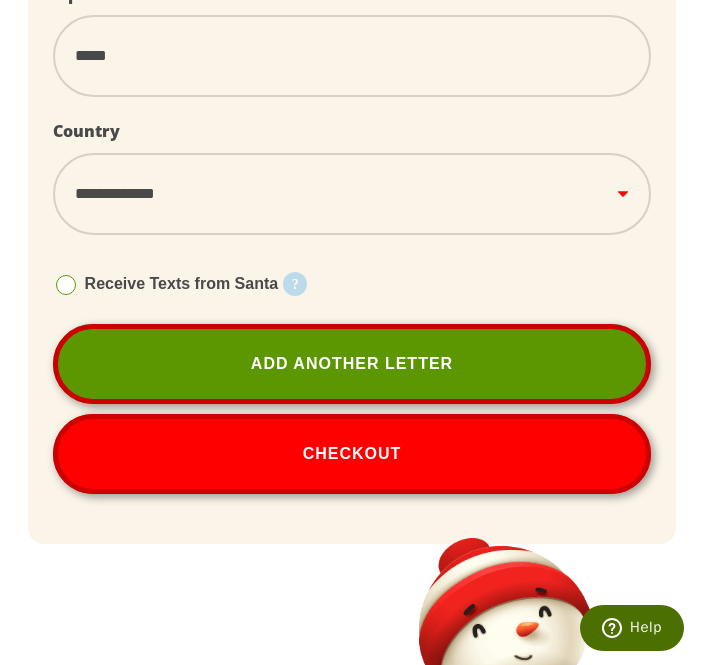 click on "Add Another Letter" at bounding box center (352, 364) 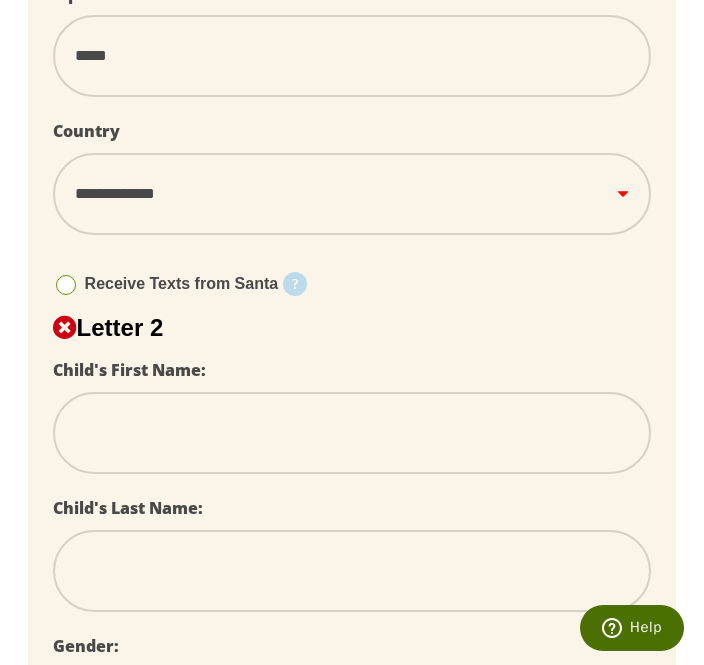 click at bounding box center [352, 433] 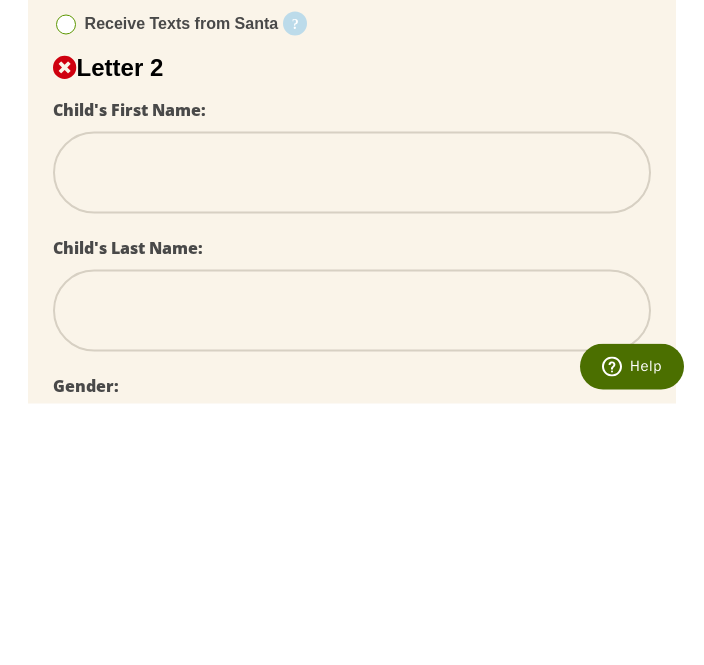type on "*" 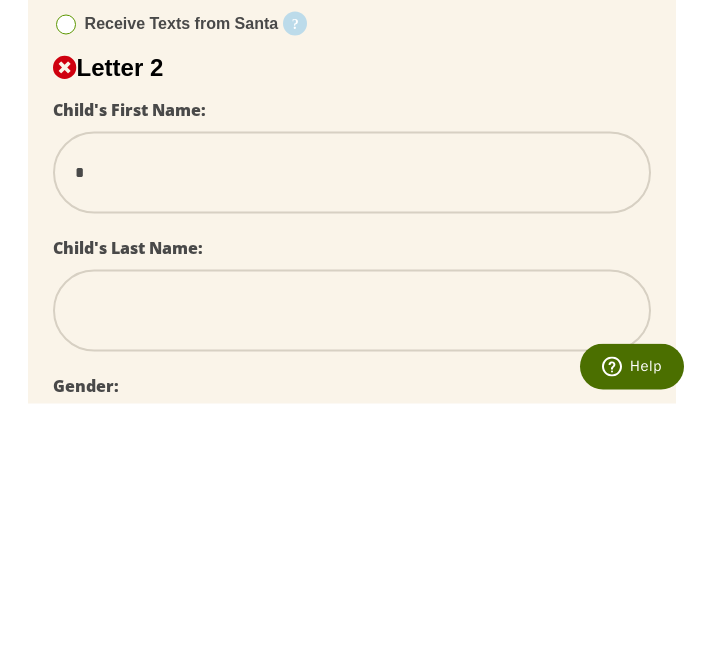 type on "**" 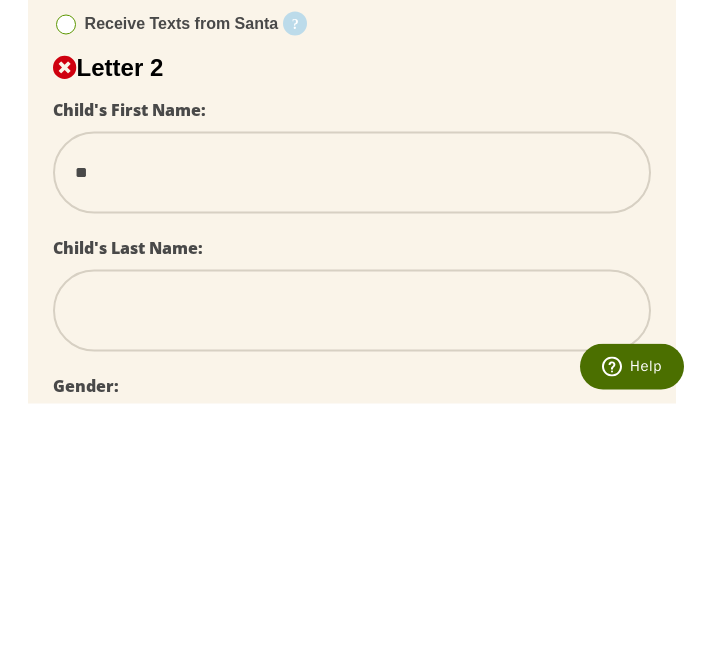 select 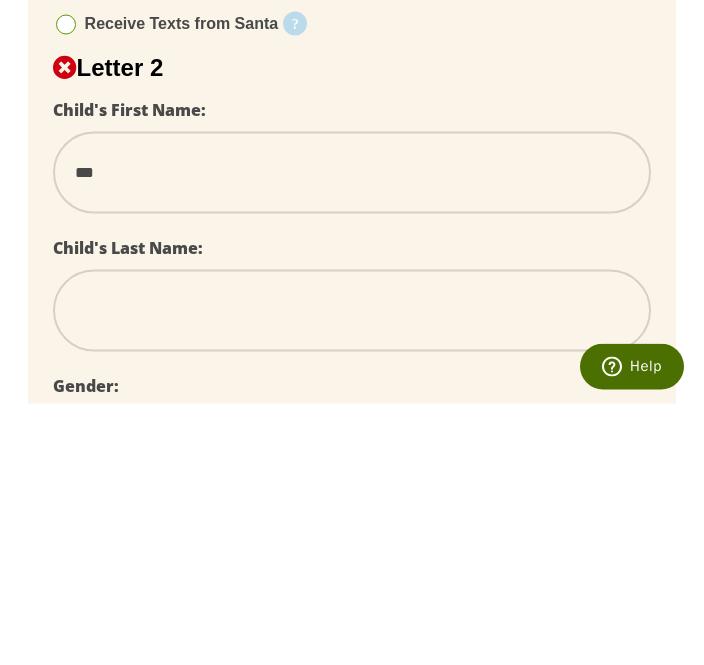 type on "****" 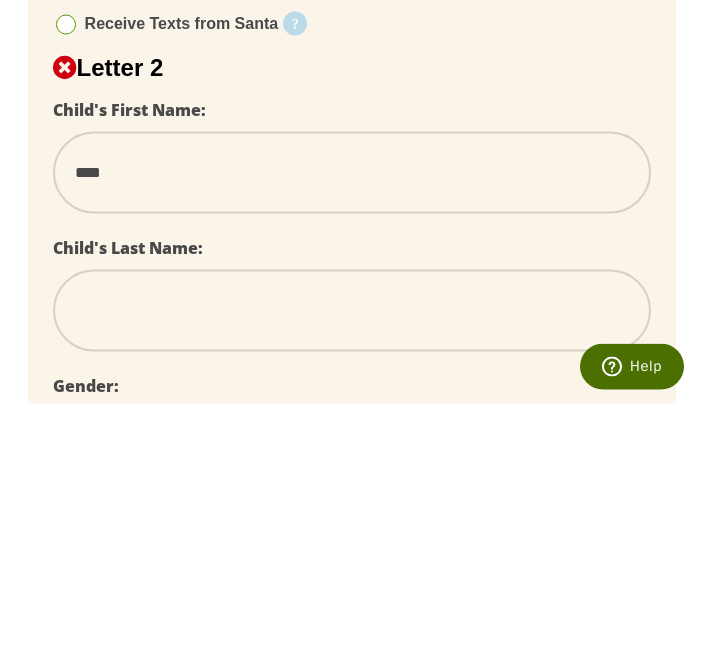 select 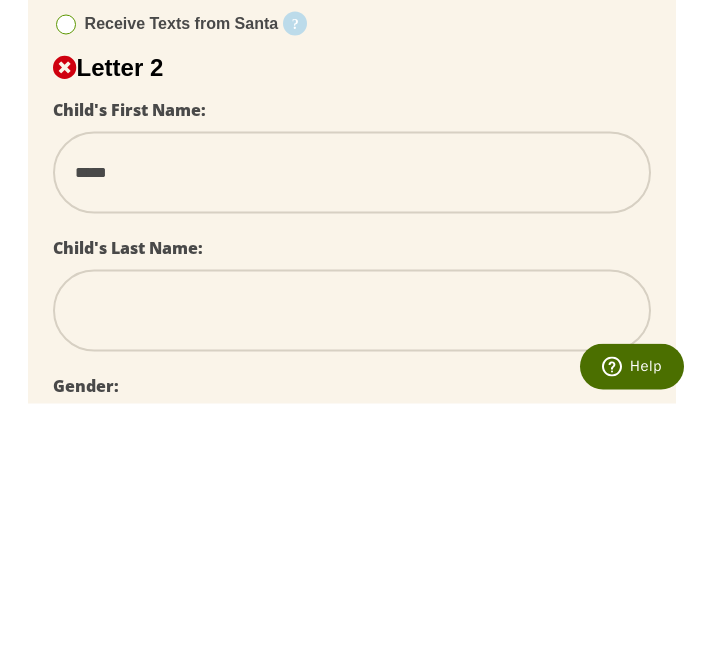 type on "******" 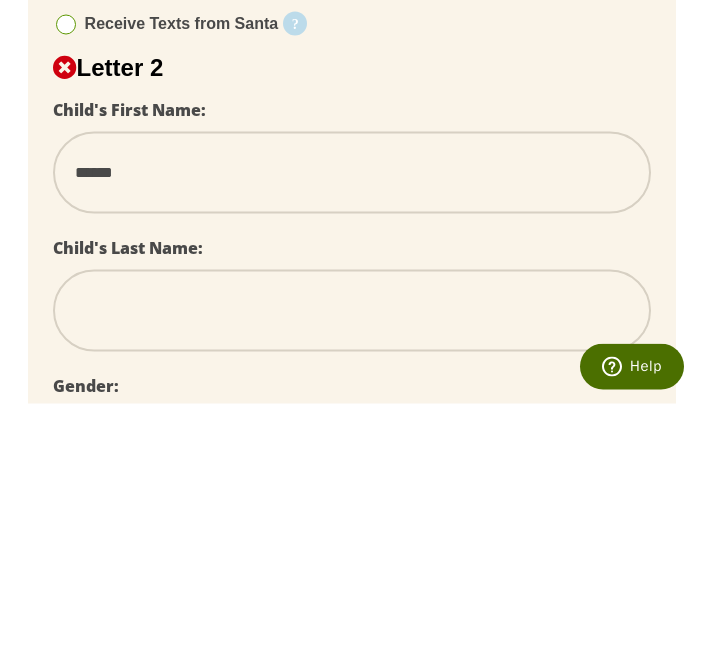 select 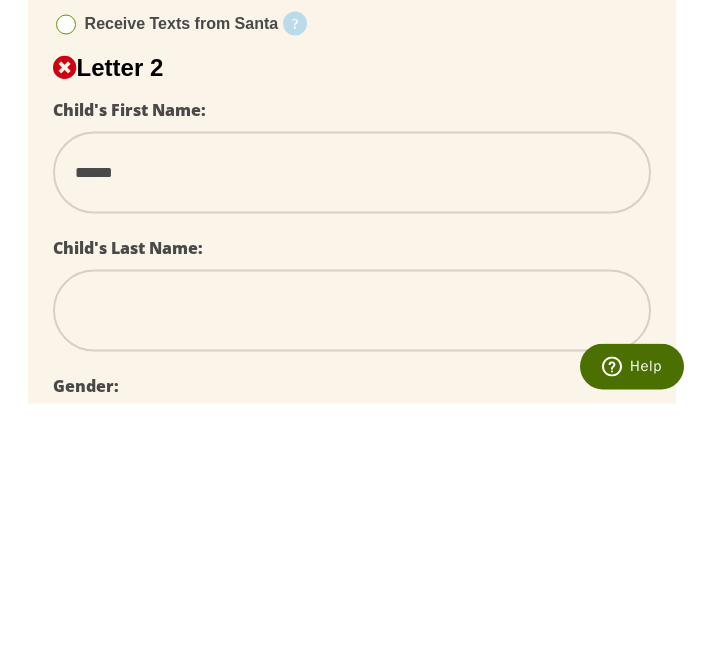 type on "*******" 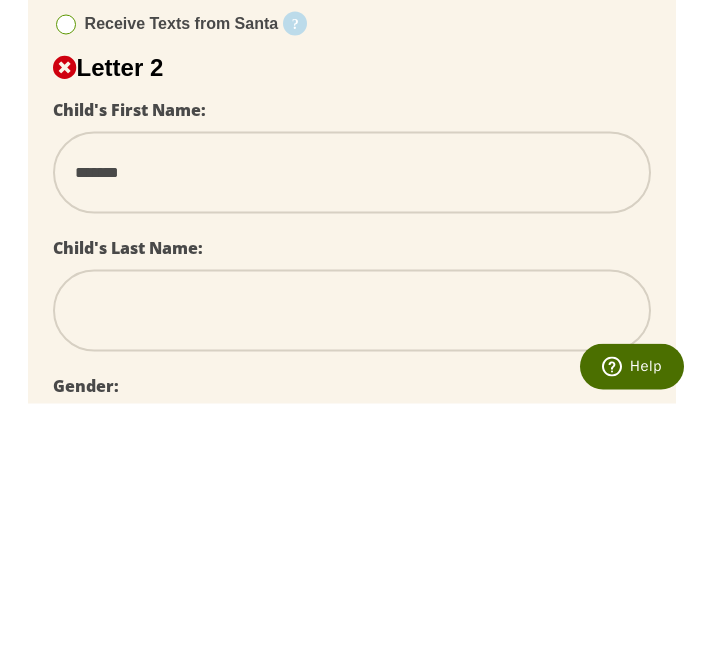 select 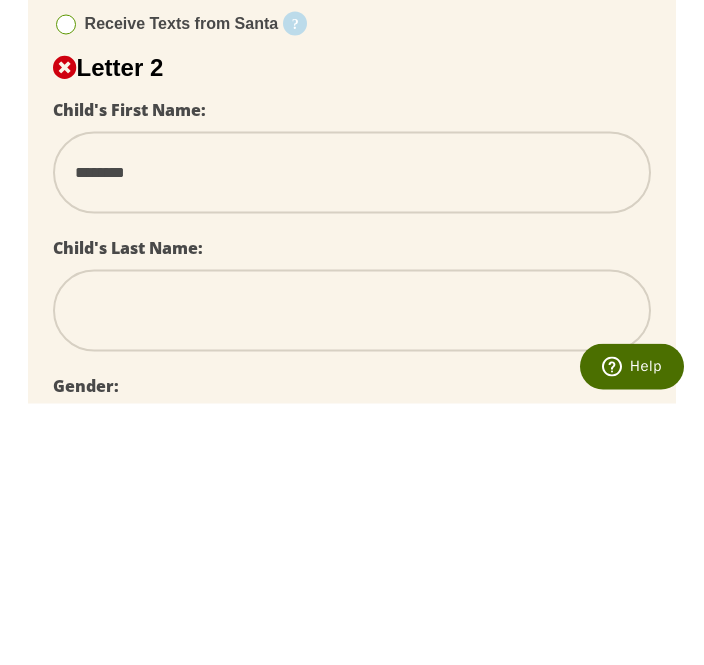 select 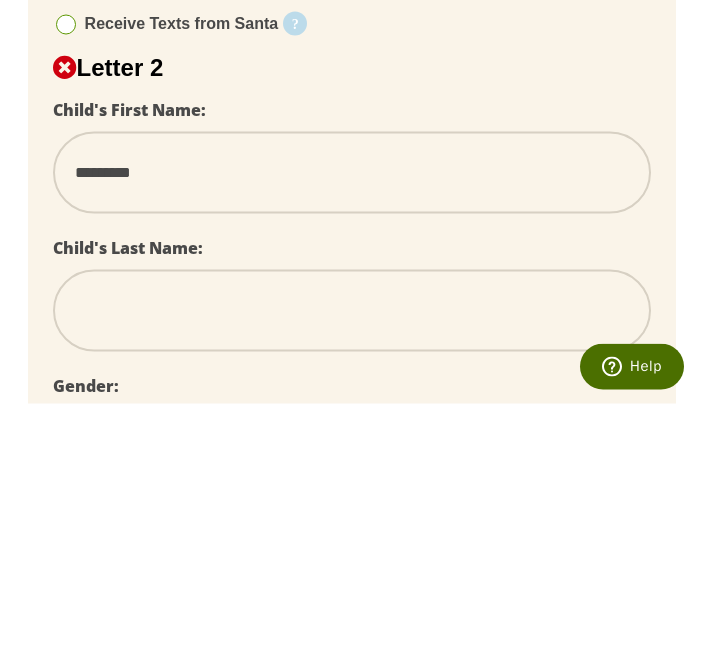 select 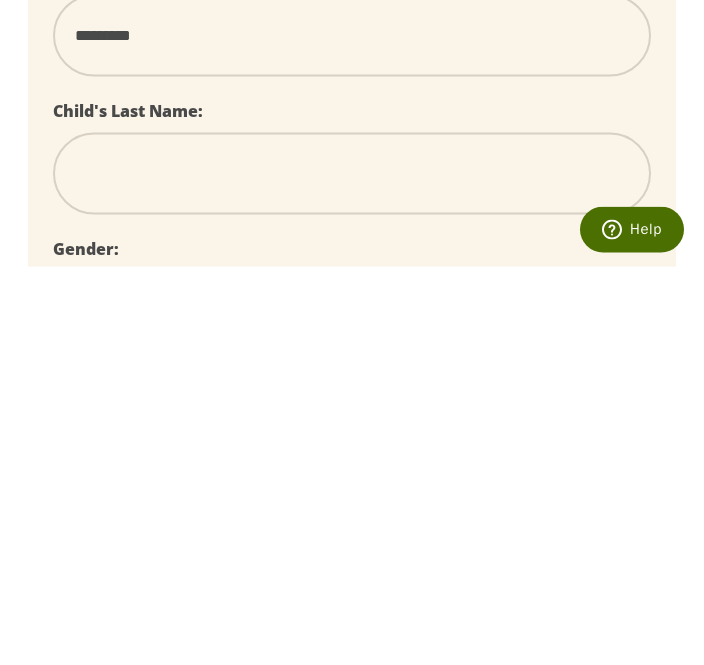 type on "*" 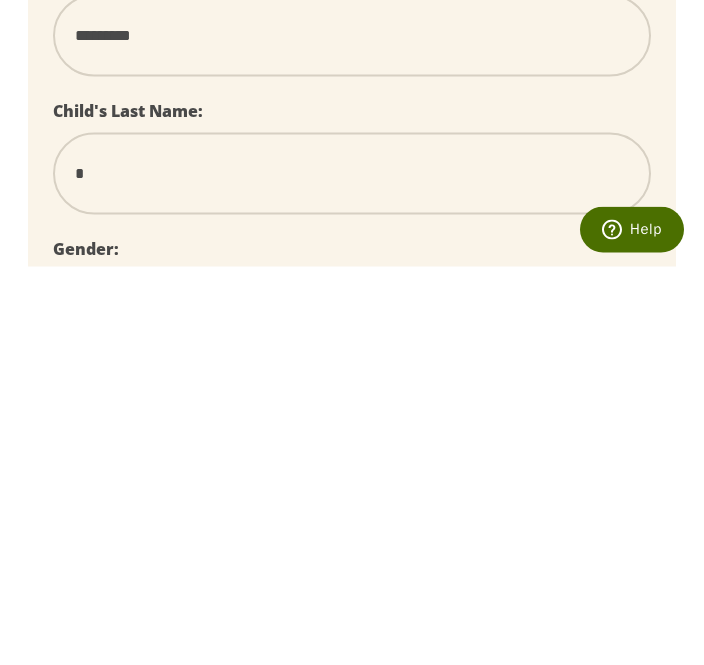 select 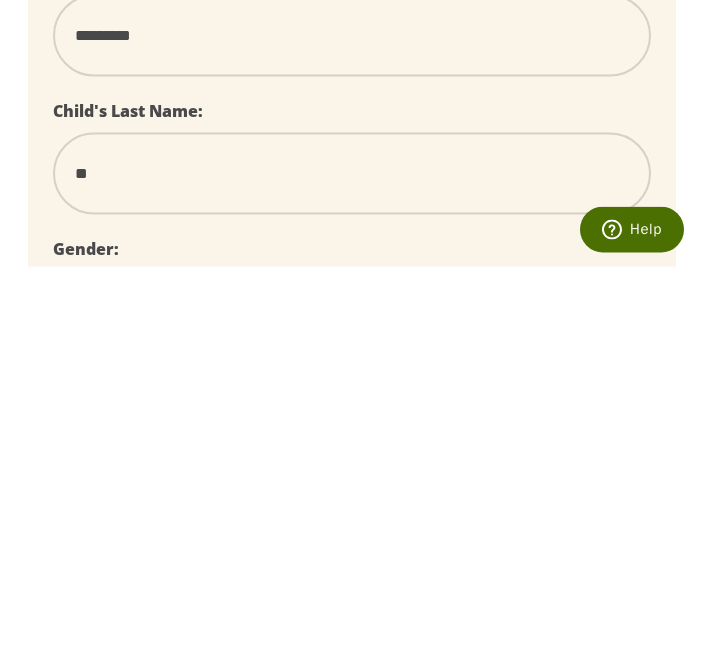 select 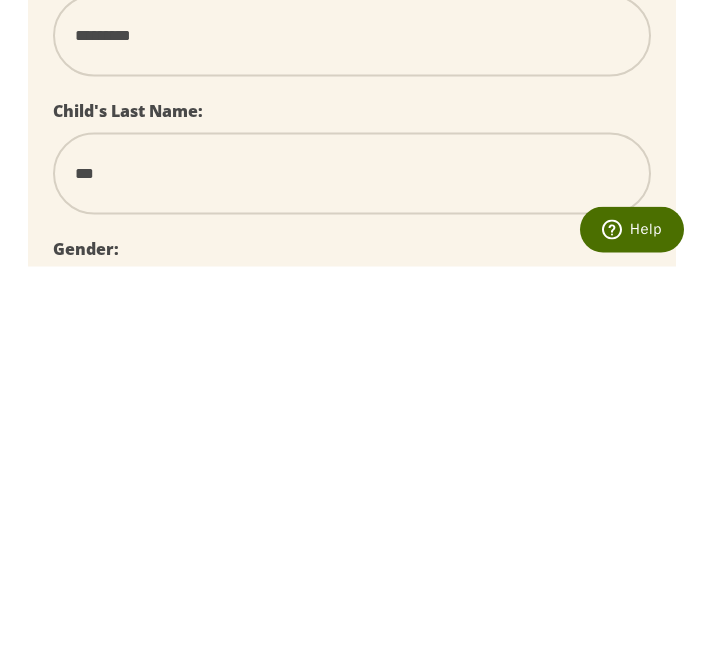 type on "****" 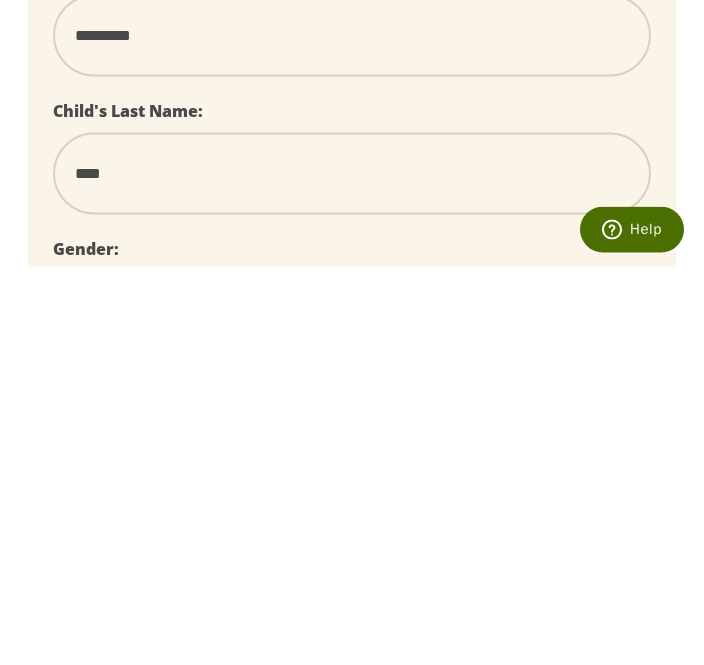 type on "*****" 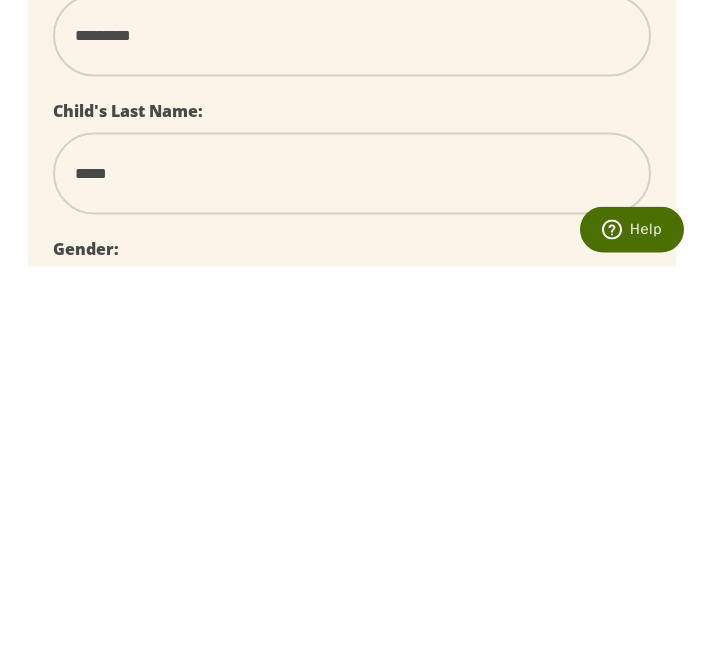 select 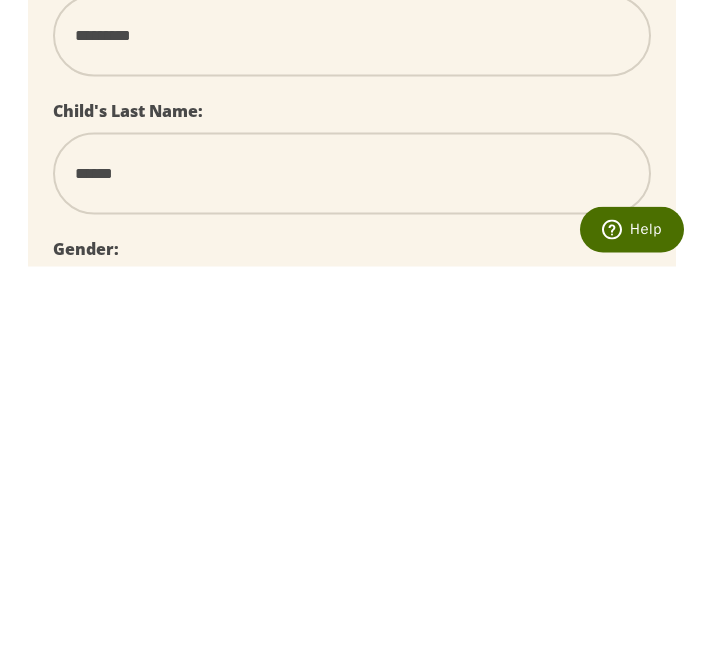 type on "******" 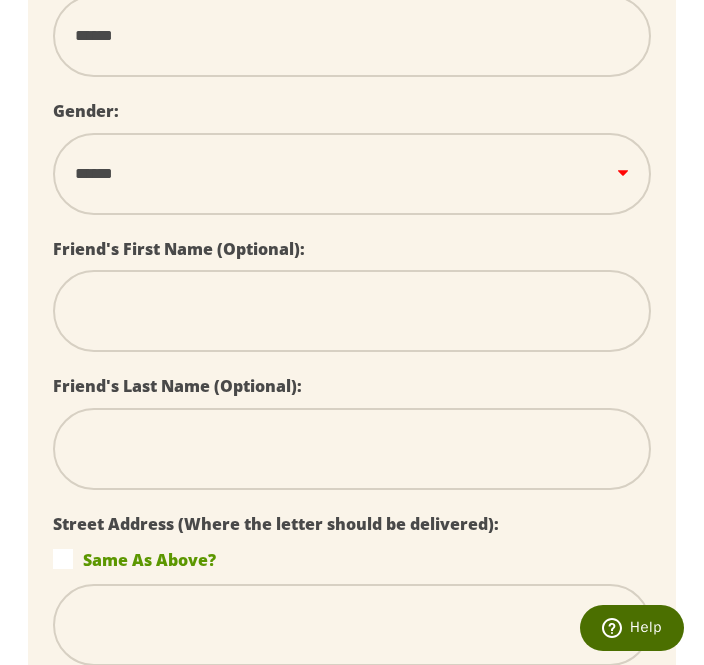 select on "*" 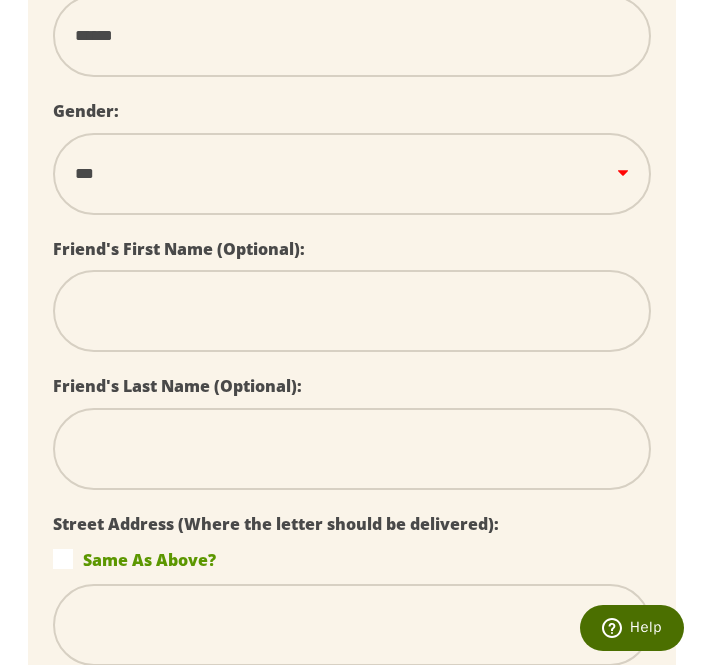 select 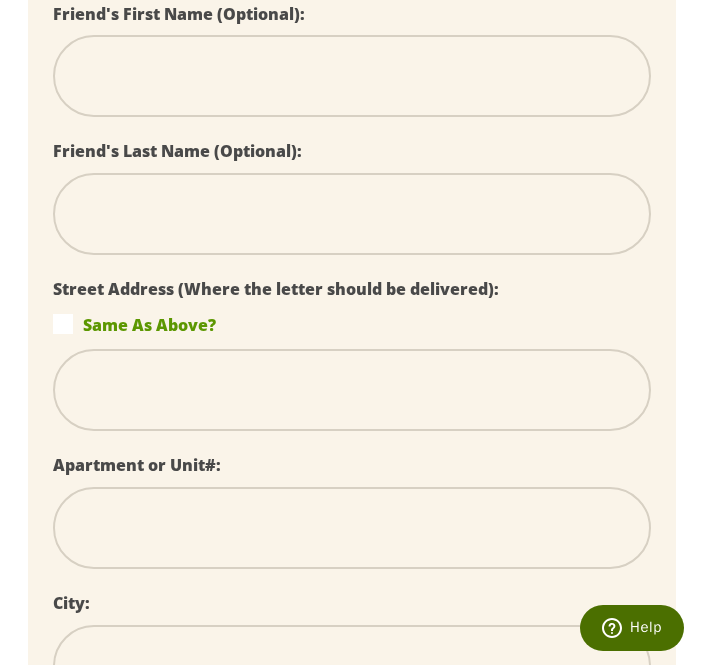 scroll, scrollTop: 2463, scrollLeft: 0, axis: vertical 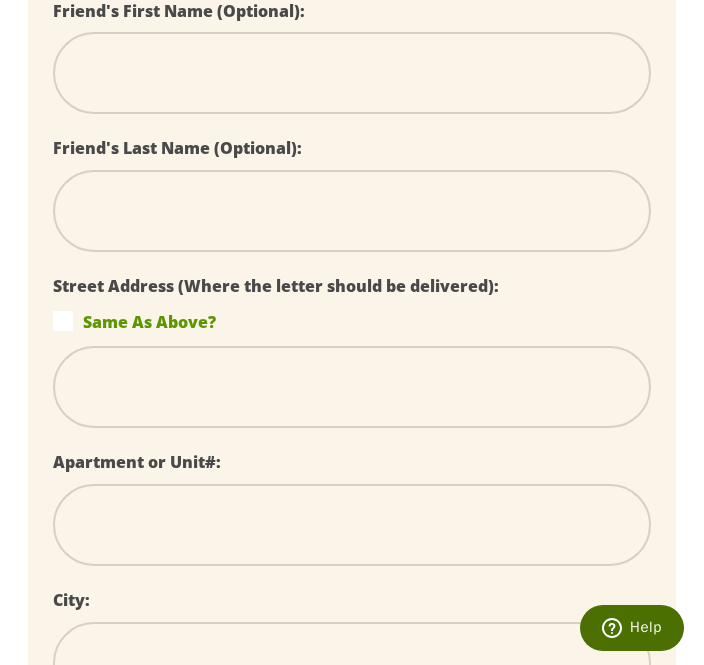 click on "Same As Above?" at bounding box center (352, 321) 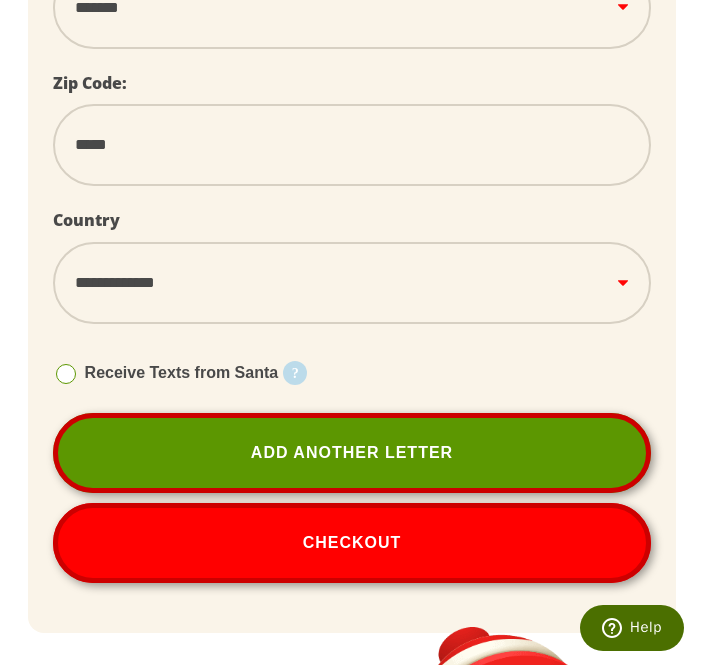 scroll, scrollTop: 3290, scrollLeft: 0, axis: vertical 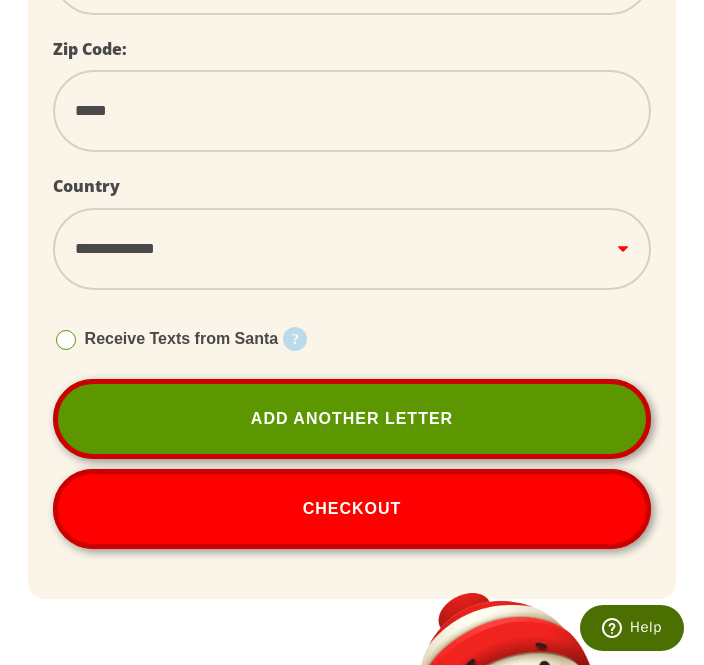 click on "Checkout" at bounding box center [352, 509] 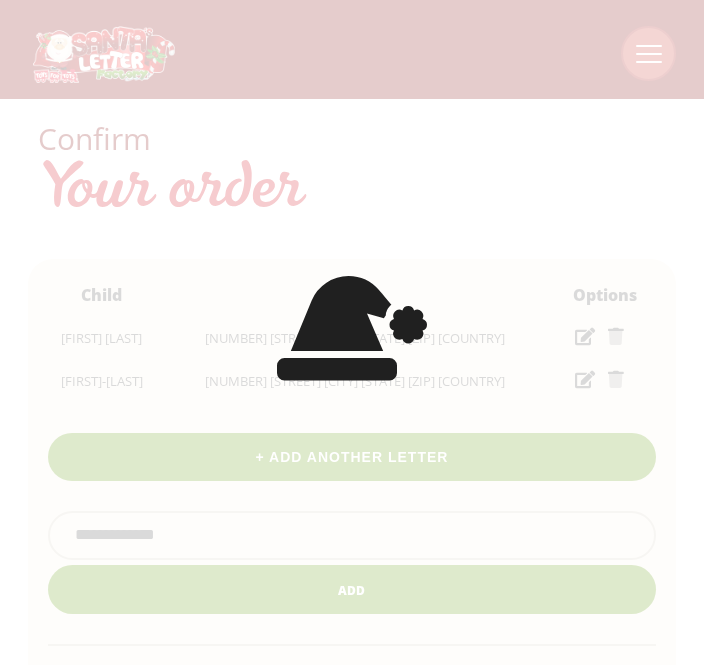 scroll, scrollTop: 0, scrollLeft: 0, axis: both 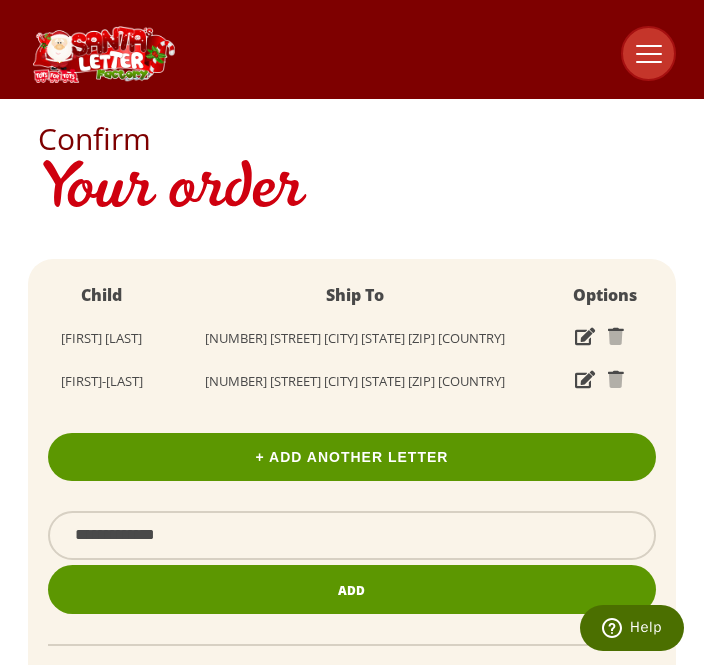 click on "Add" at bounding box center [351, 590] 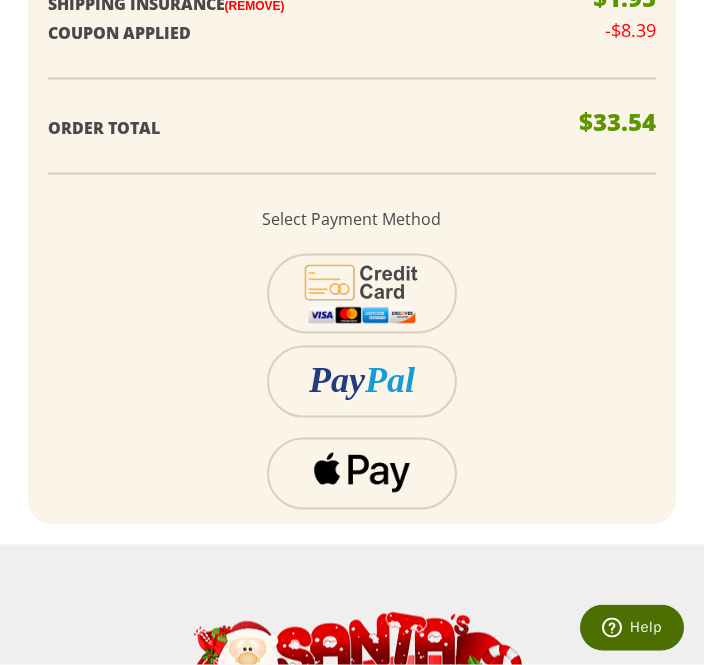 scroll, scrollTop: 1209, scrollLeft: 0, axis: vertical 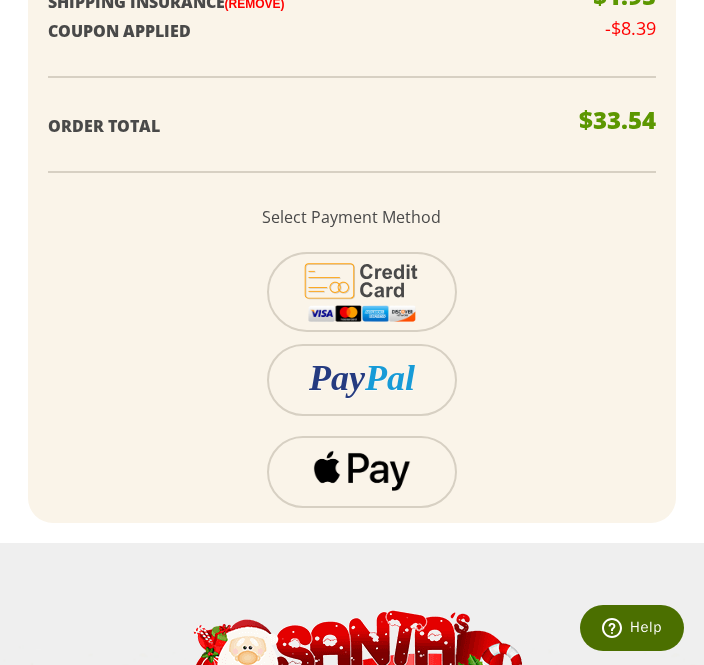 click at bounding box center (361, 292) 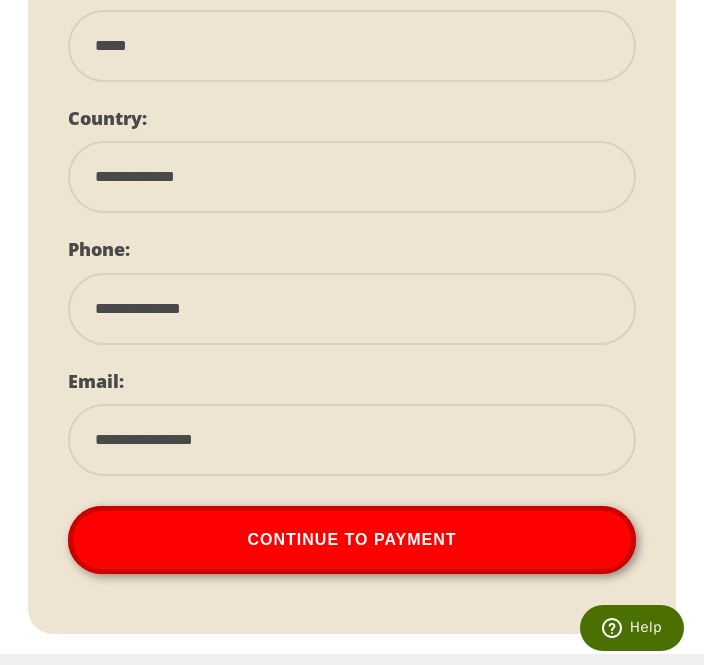 scroll, scrollTop: 2544, scrollLeft: 0, axis: vertical 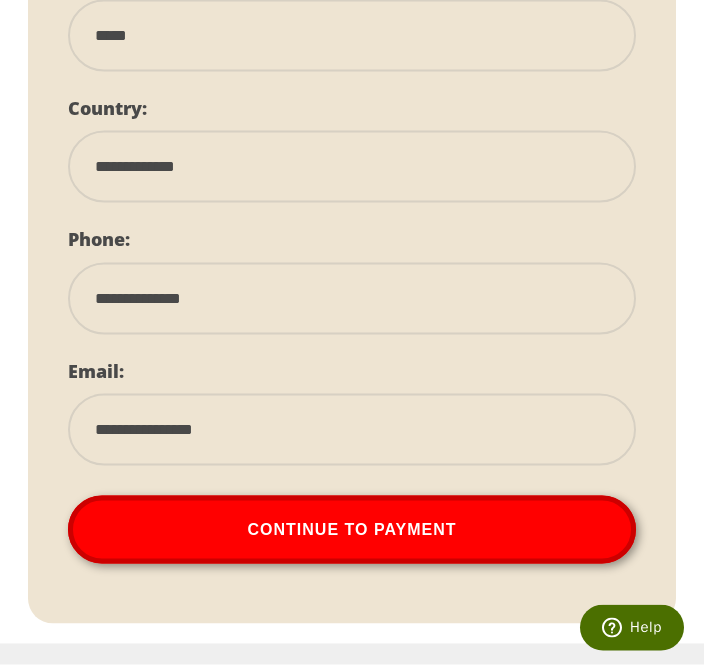 click on "Continue To Payment" at bounding box center [352, 530] 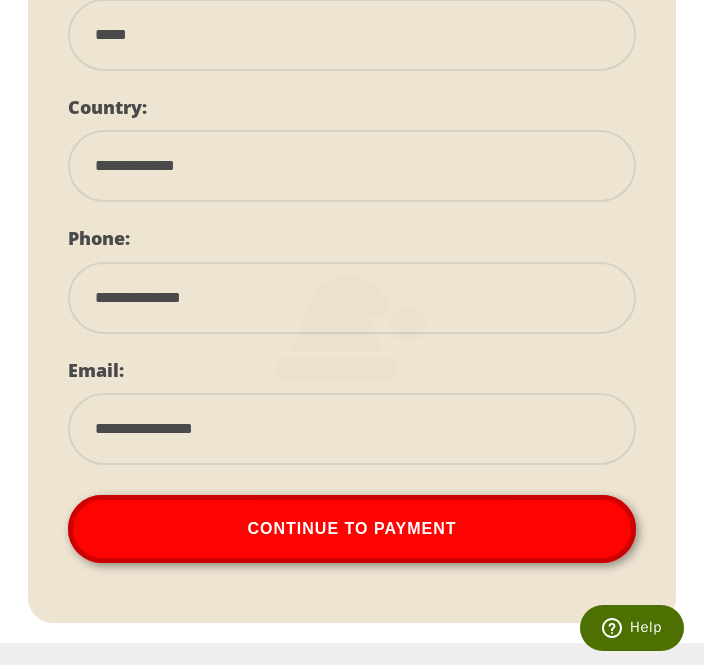 scroll, scrollTop: 1840, scrollLeft: 0, axis: vertical 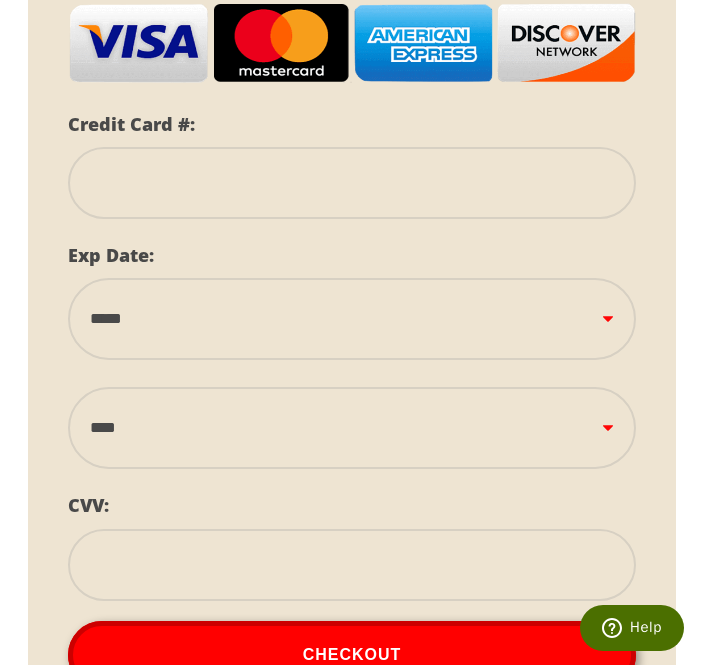 click at bounding box center (352, 183) 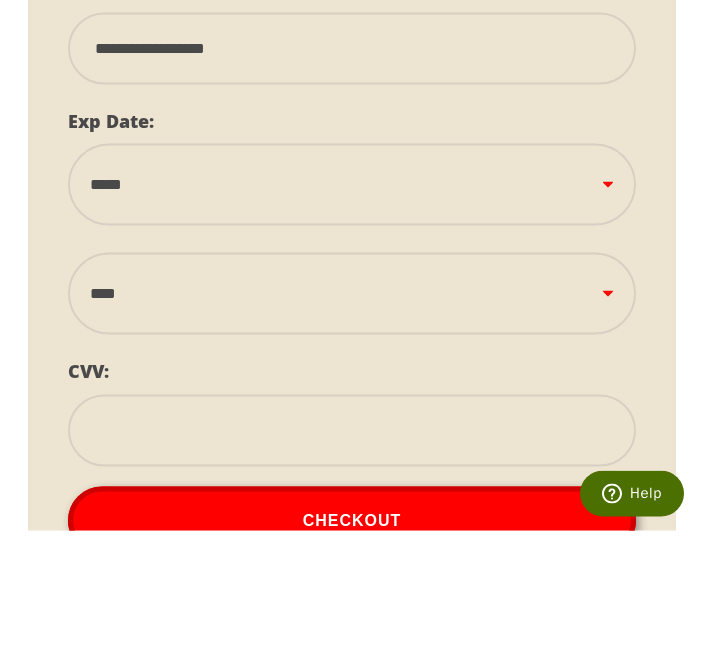 type on "**********" 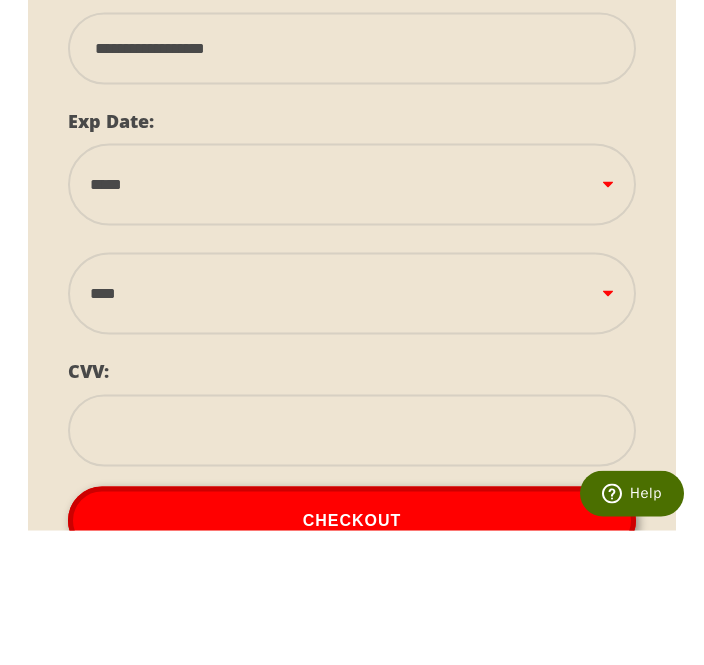 click on "**********" at bounding box center (352, 319) 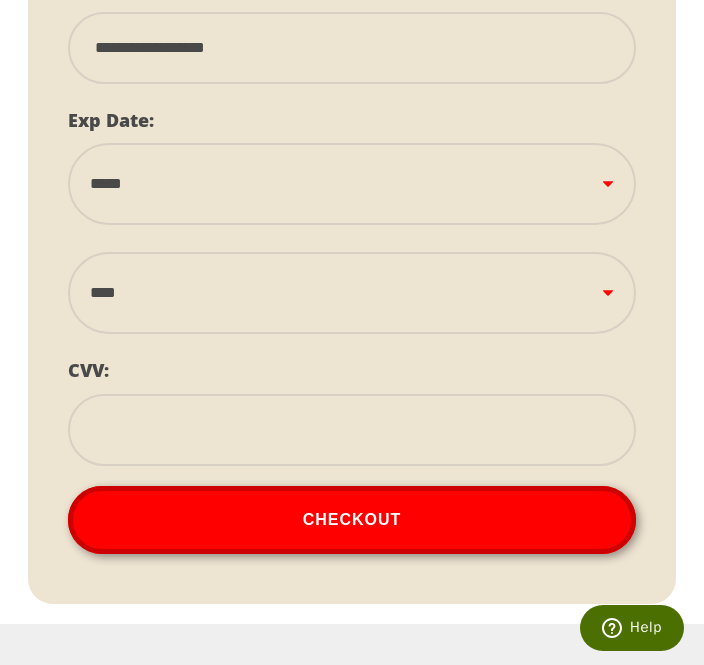 select on "**" 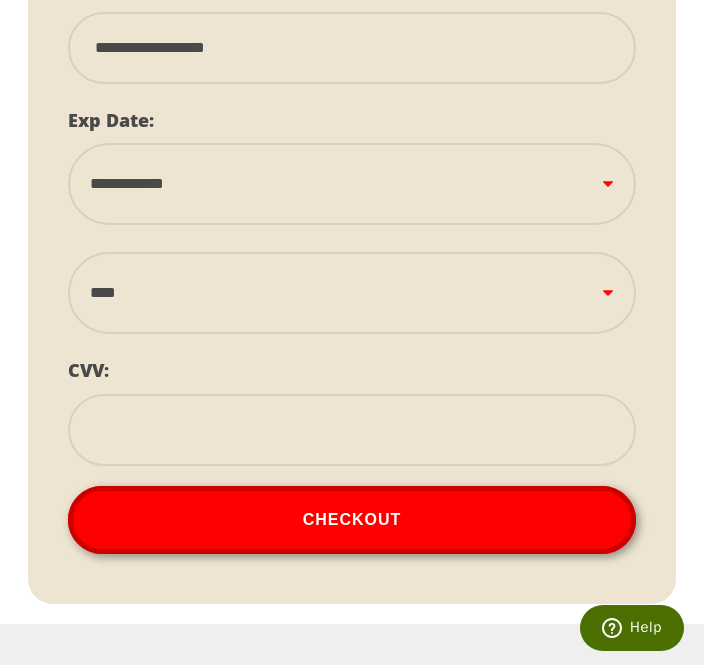 click on "****   ****   ****   ****   ****   ****   ****   ****   ****   ****   ****   ****   ****" at bounding box center [352, 293] 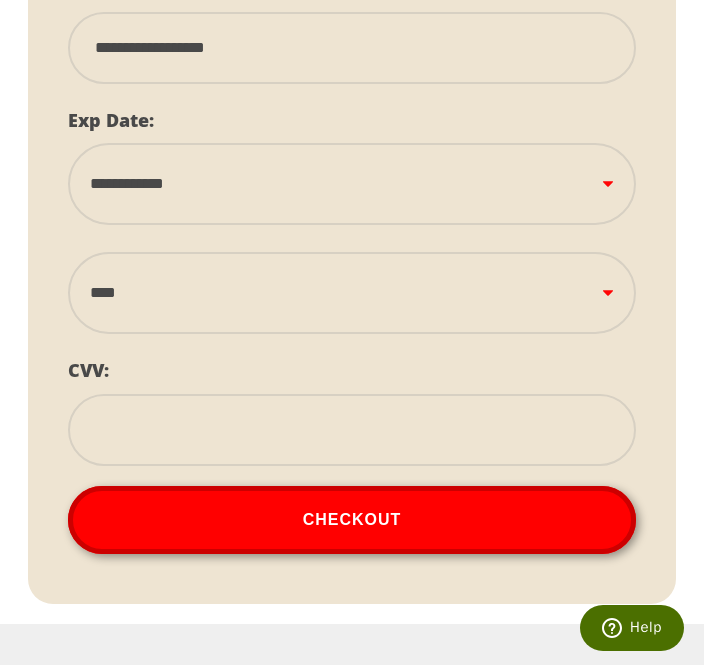 select on "****" 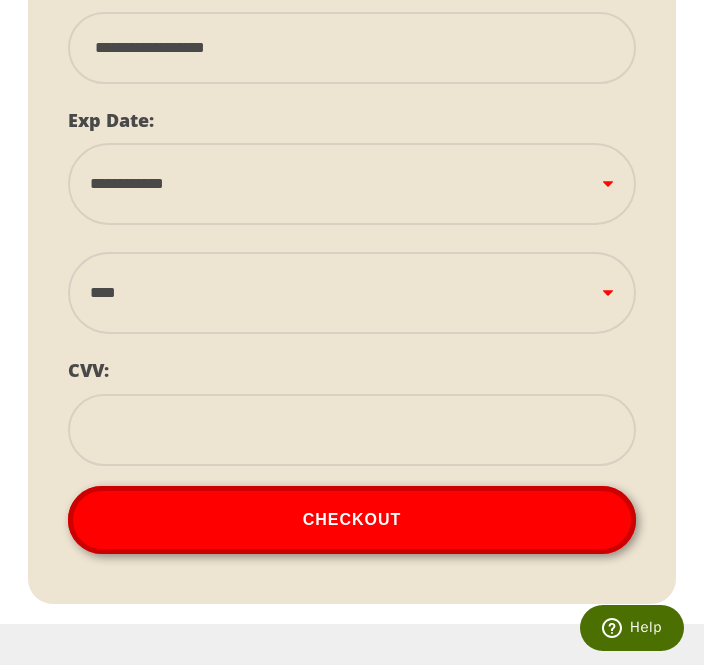 click at bounding box center (352, 430) 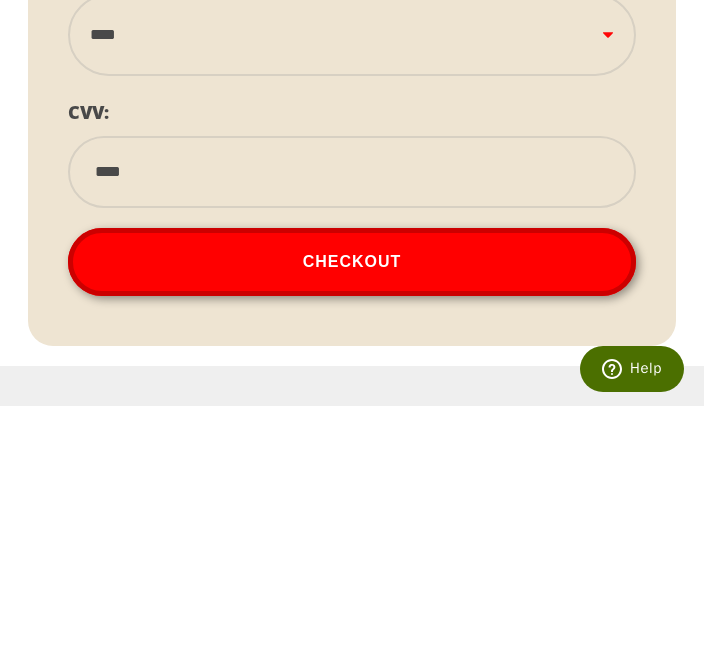 type on "****" 